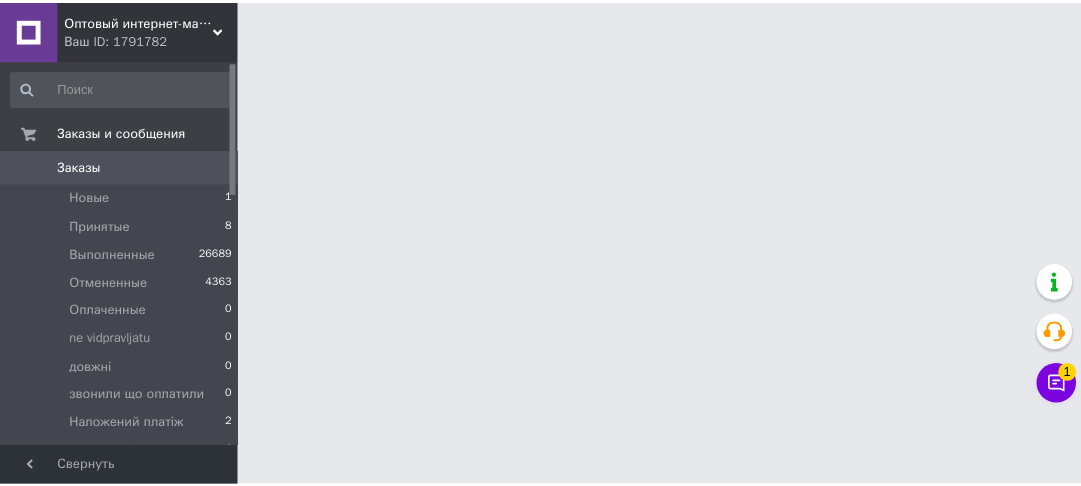scroll, scrollTop: 0, scrollLeft: 0, axis: both 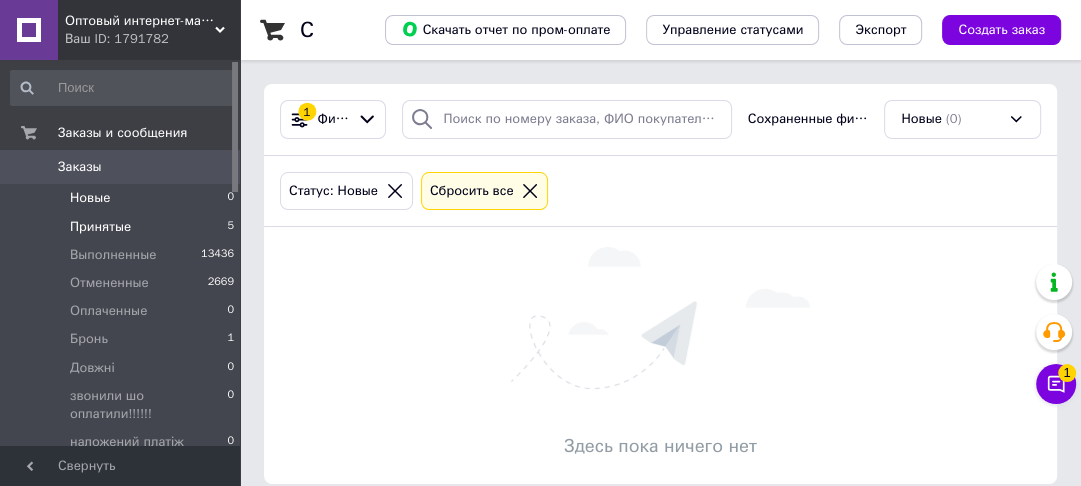 click on "Принятые" at bounding box center [100, 227] 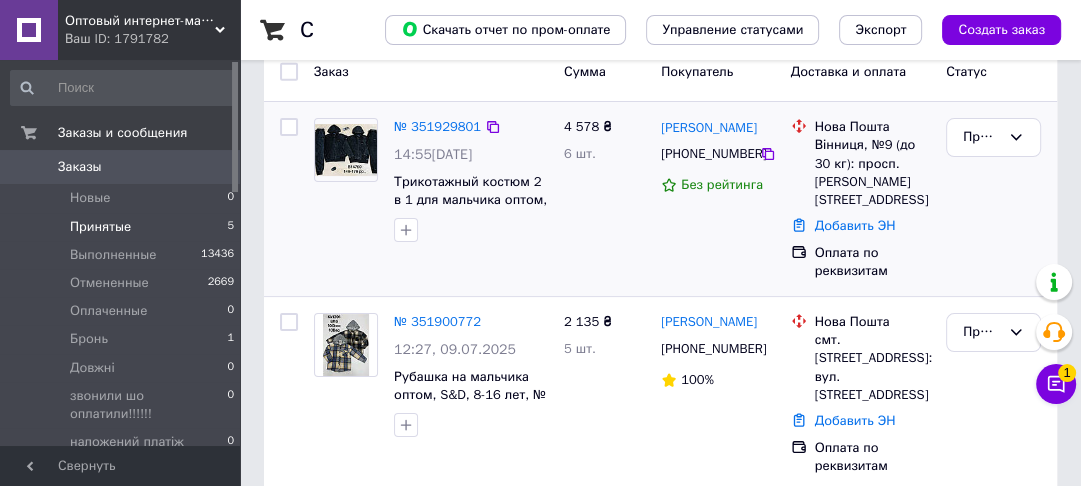 scroll, scrollTop: 320, scrollLeft: 0, axis: vertical 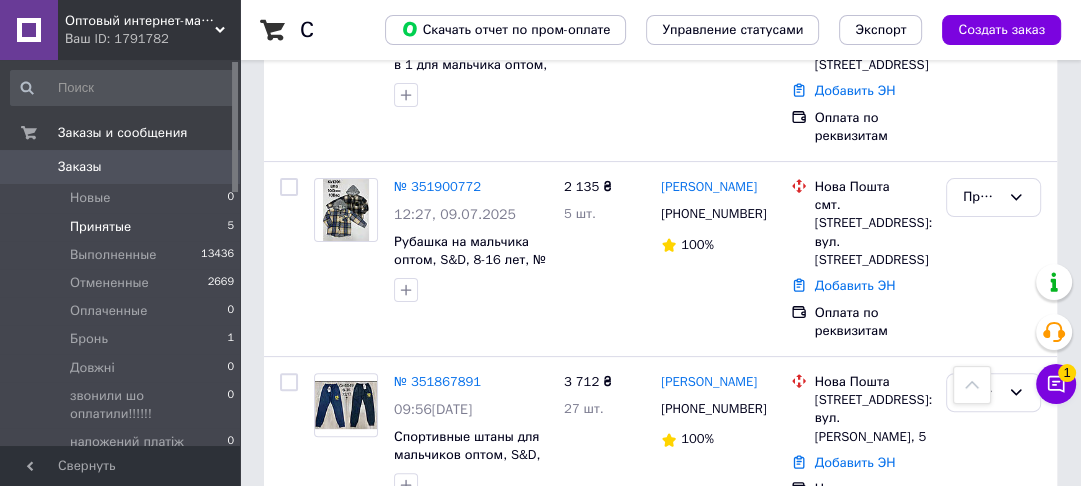 click on "Оптовый интернет-магазин "Николька" - детская одежда и обувь оптом из [GEOGRAPHIC_DATA] Ваш ID: 1791782" at bounding box center (149, 30) 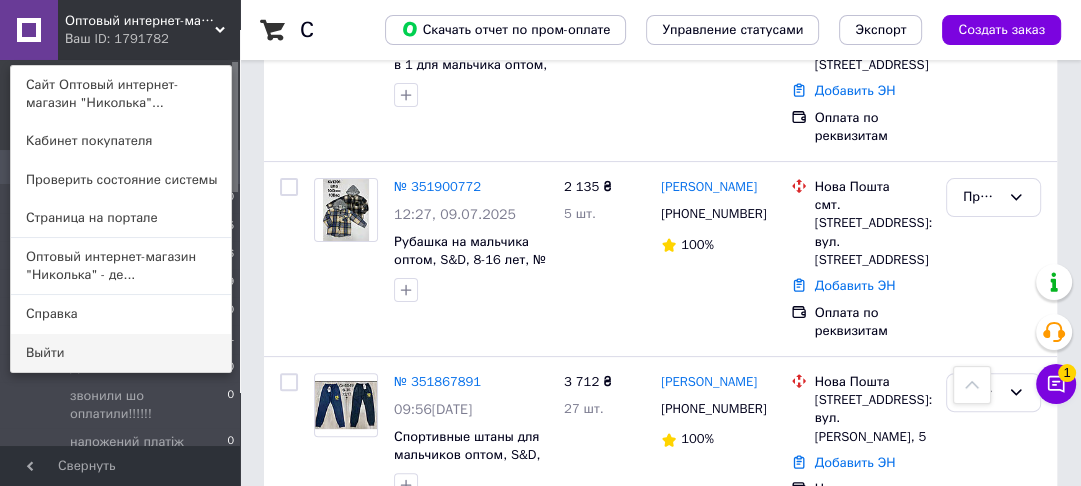 click on "Выйти" at bounding box center (121, 353) 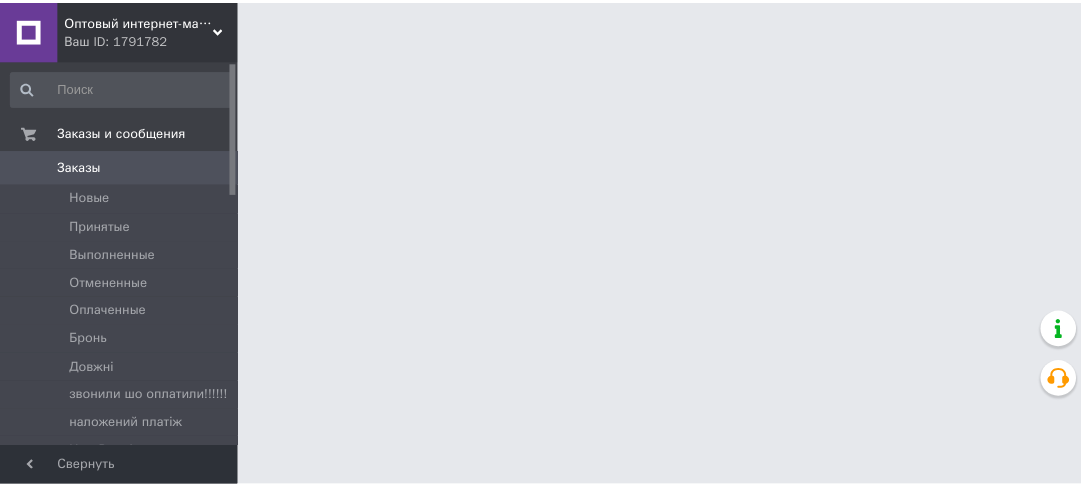 scroll, scrollTop: 0, scrollLeft: 0, axis: both 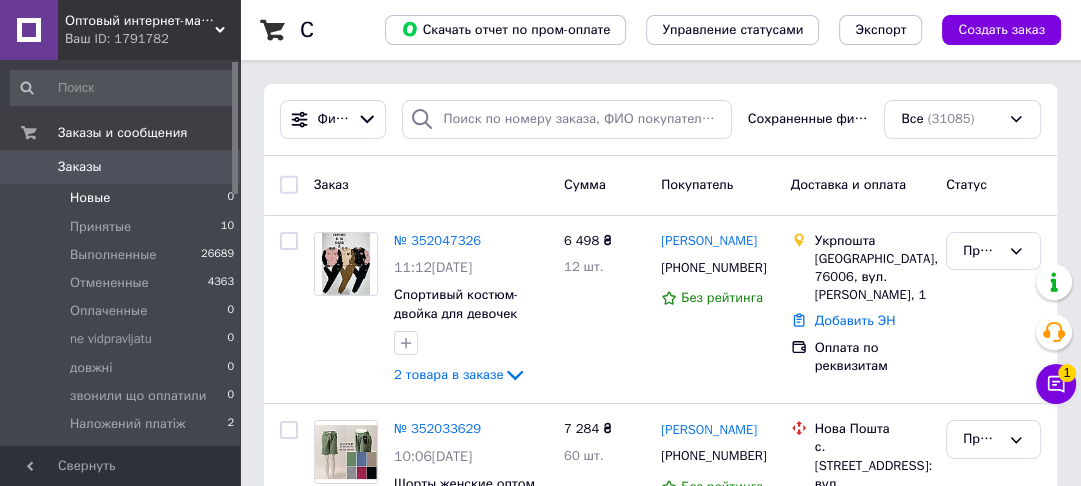 click on "Новые 0" at bounding box center [123, 198] 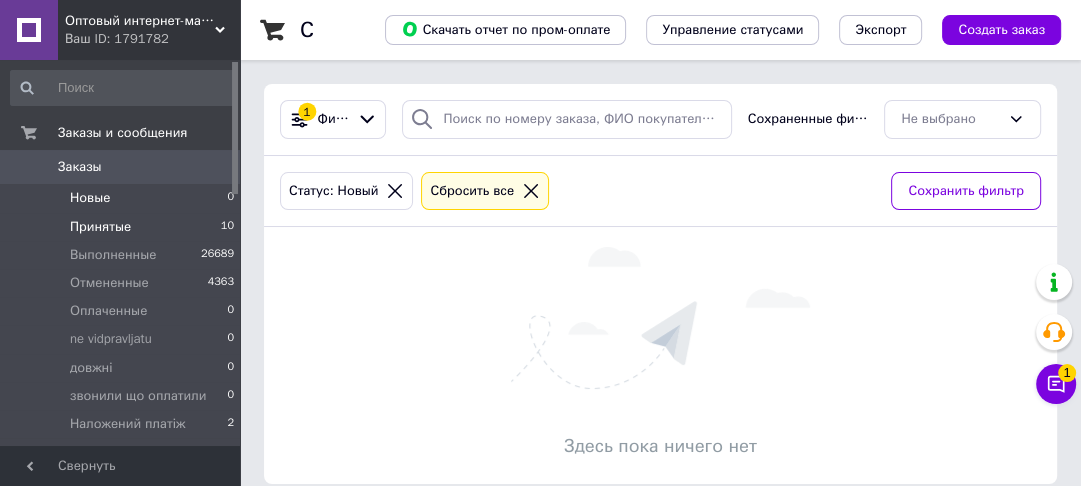 click on "Принятые" at bounding box center (100, 227) 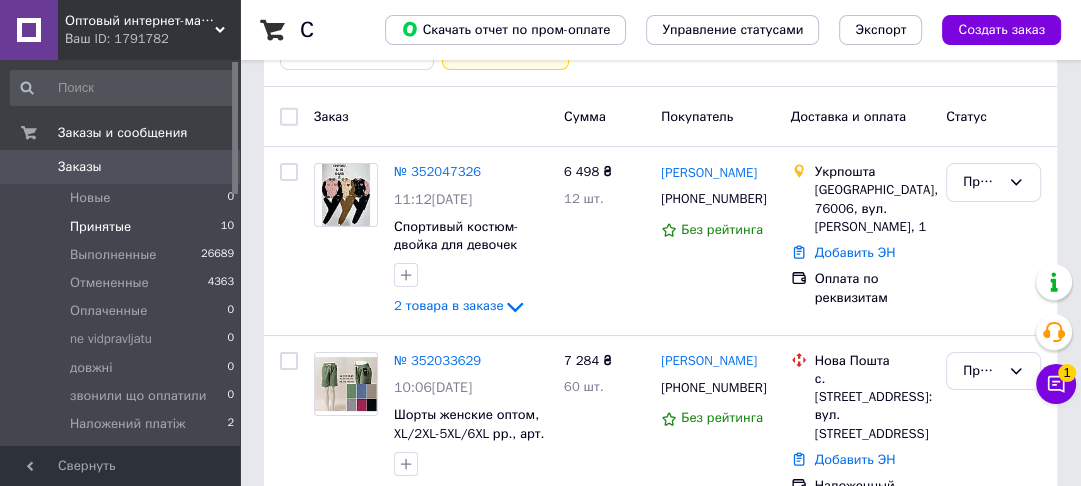 scroll, scrollTop: 220, scrollLeft: 0, axis: vertical 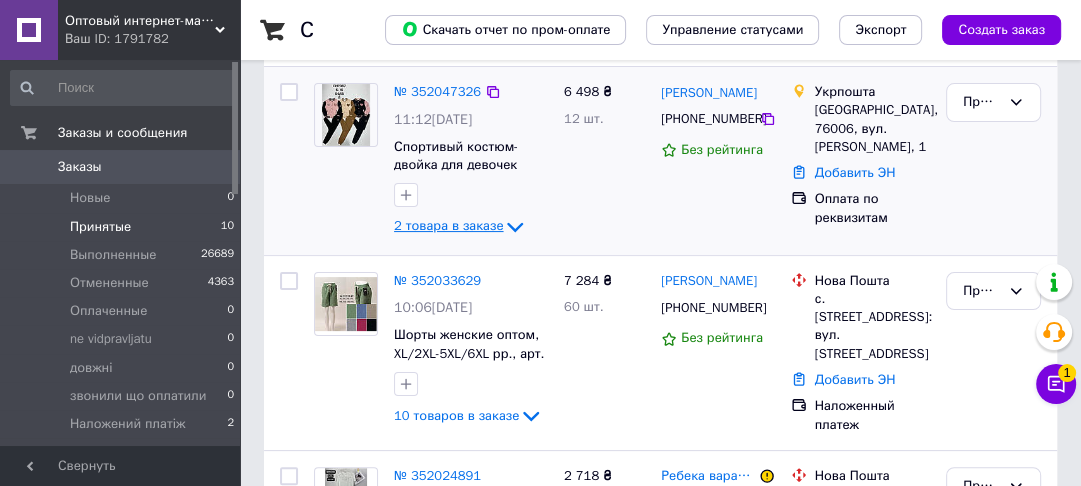 click on "2 товара в заказе" at bounding box center (448, 226) 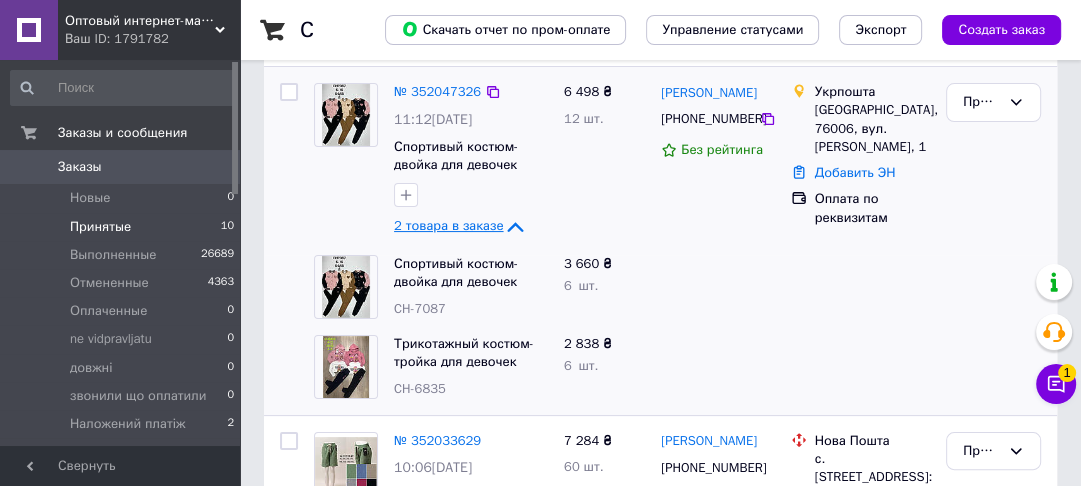 click on "2 товара в заказе" at bounding box center [448, 226] 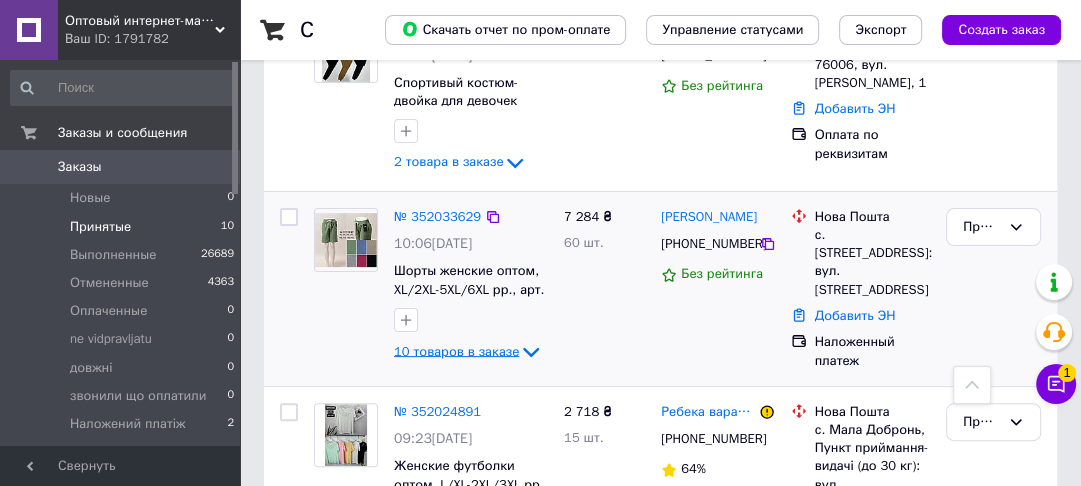 scroll, scrollTop: 140, scrollLeft: 0, axis: vertical 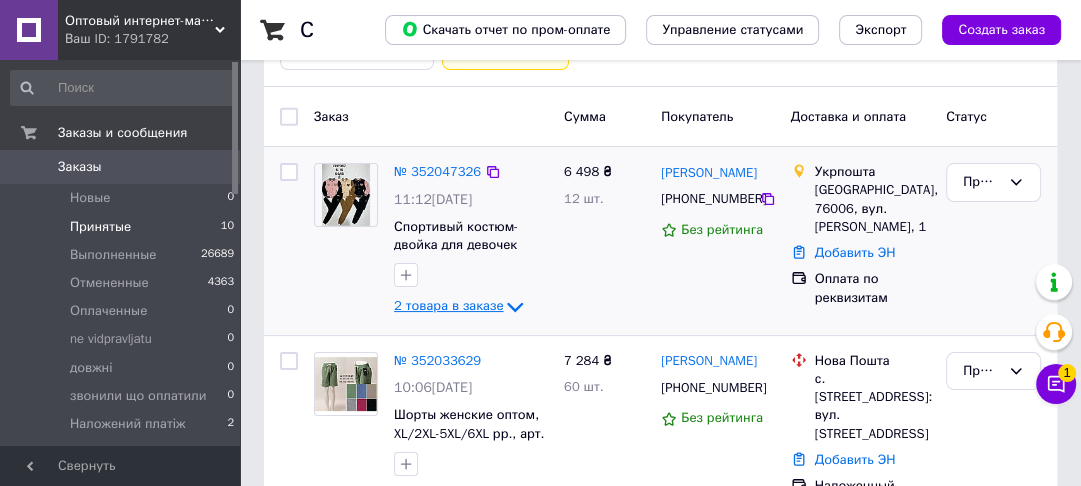 click on "2 товара в заказе" at bounding box center (460, 305) 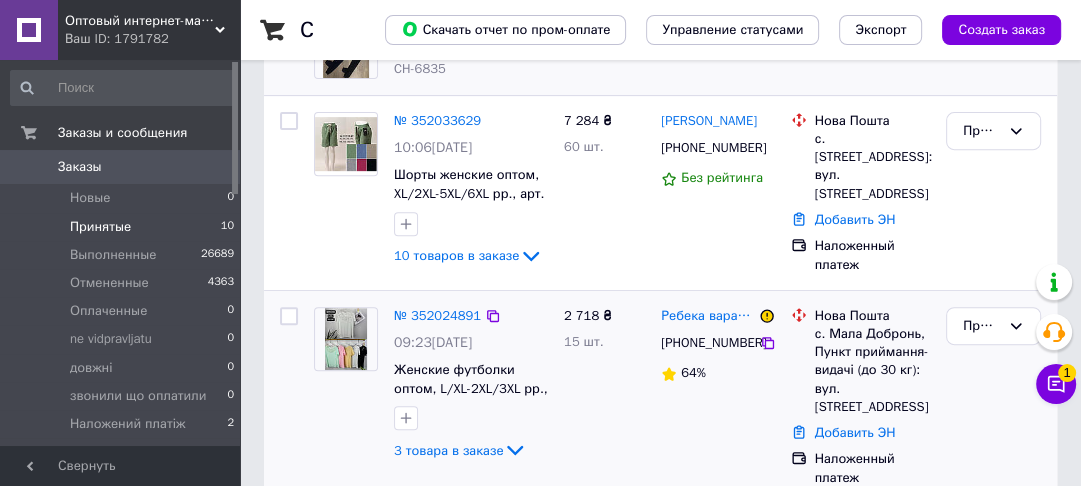 scroll, scrollTop: 780, scrollLeft: 0, axis: vertical 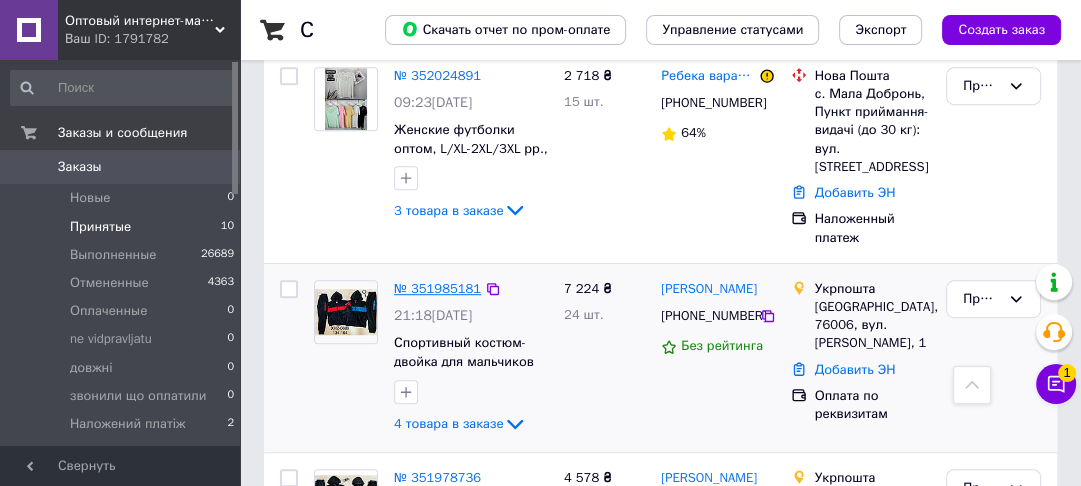 click on "№ 351985181" at bounding box center (437, 288) 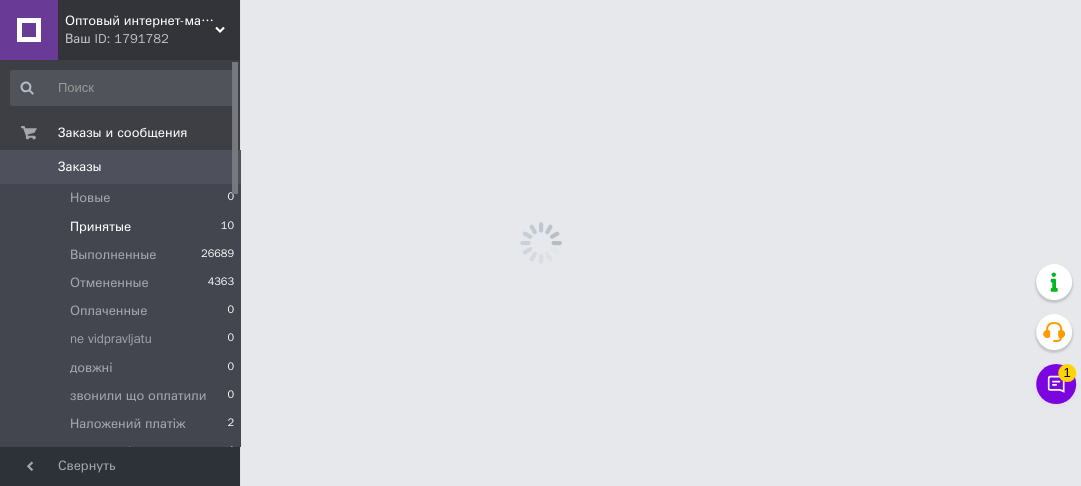 scroll, scrollTop: 0, scrollLeft: 0, axis: both 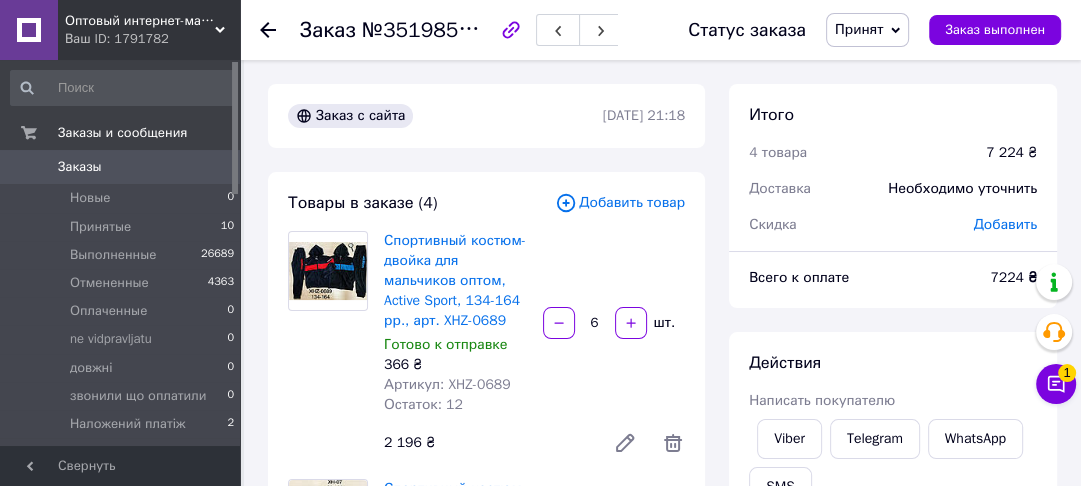 click on "Добавить товар" at bounding box center (620, 203) 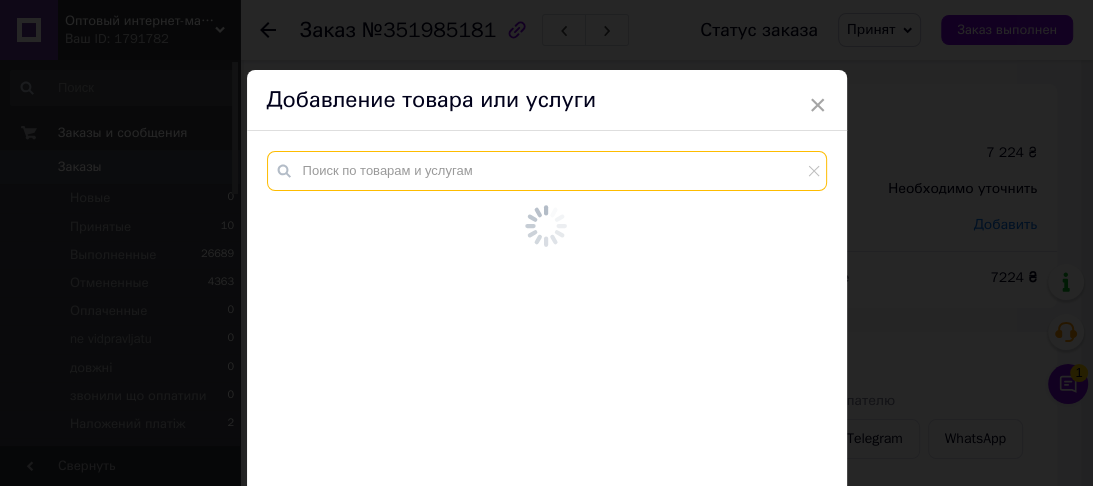 click at bounding box center (547, 171) 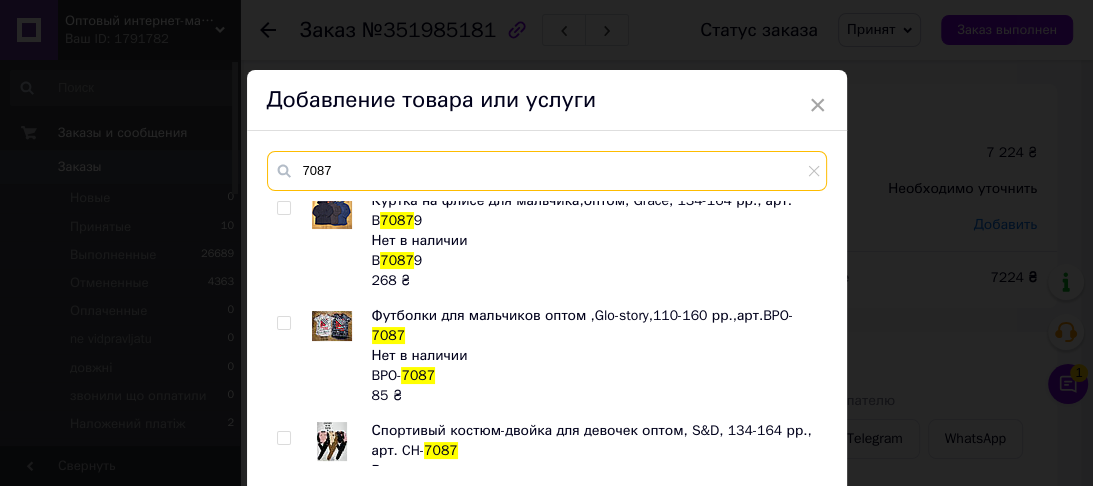 scroll, scrollTop: 275, scrollLeft: 0, axis: vertical 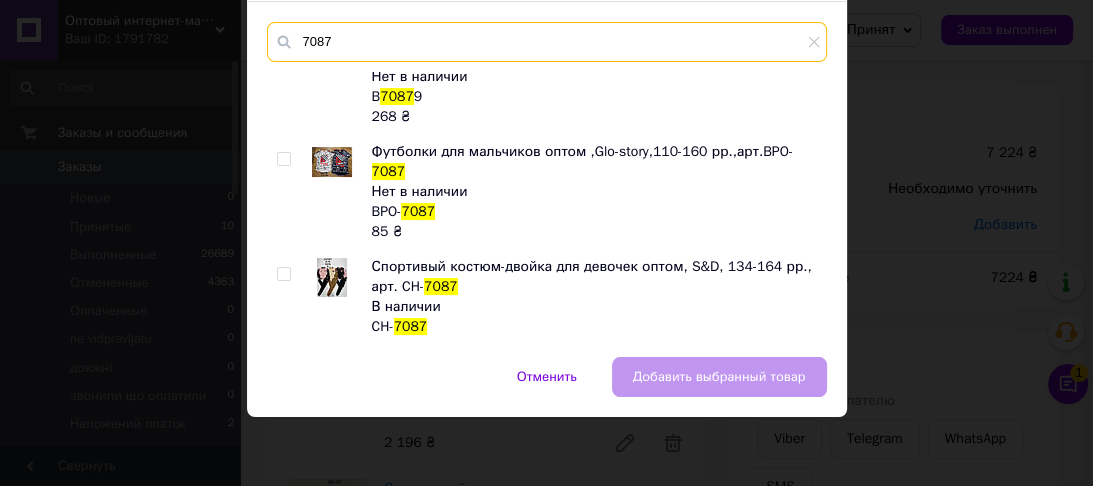 type on "7087" 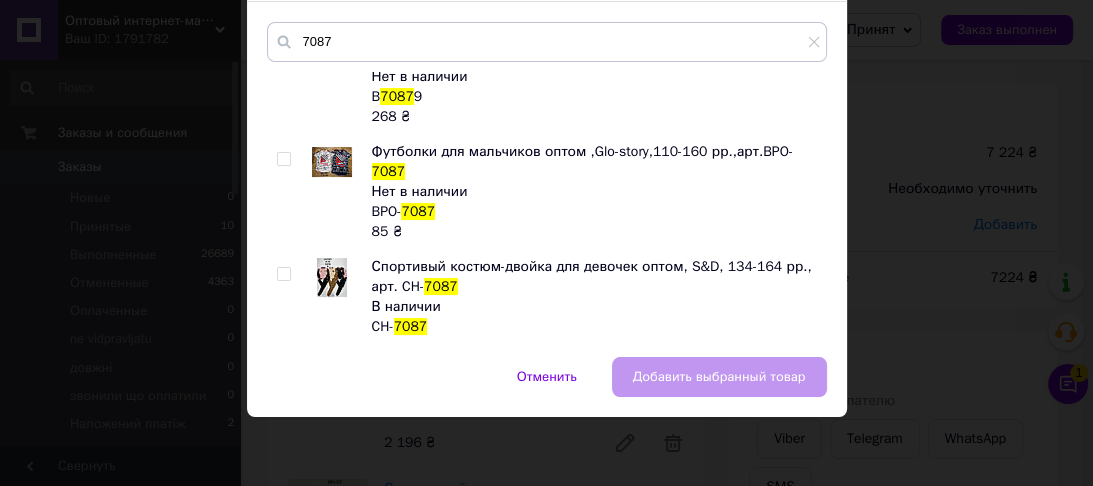 click at bounding box center [283, 274] 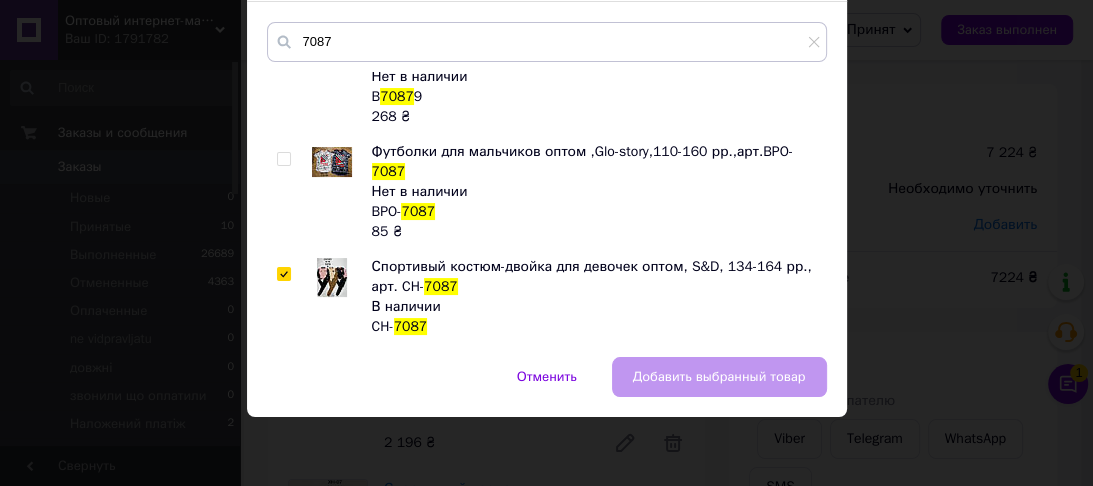 checkbox on "true" 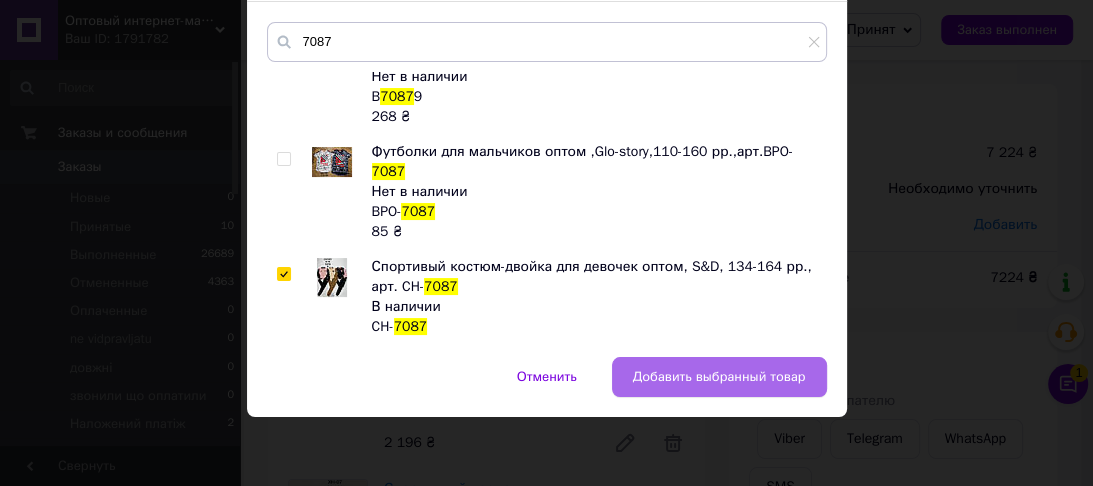click on "Добавить выбранный товар" at bounding box center [719, 377] 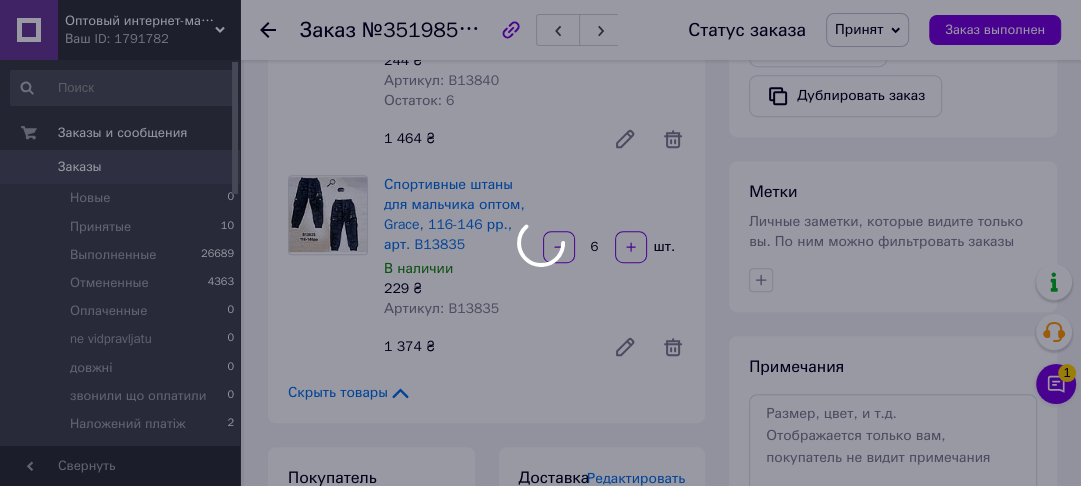 scroll, scrollTop: 796, scrollLeft: 0, axis: vertical 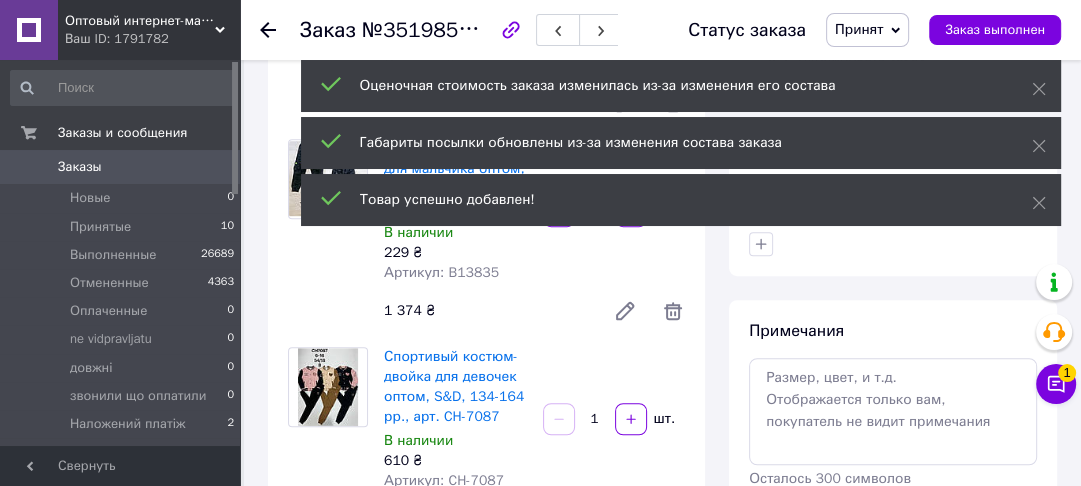 click on "1" at bounding box center [595, 419] 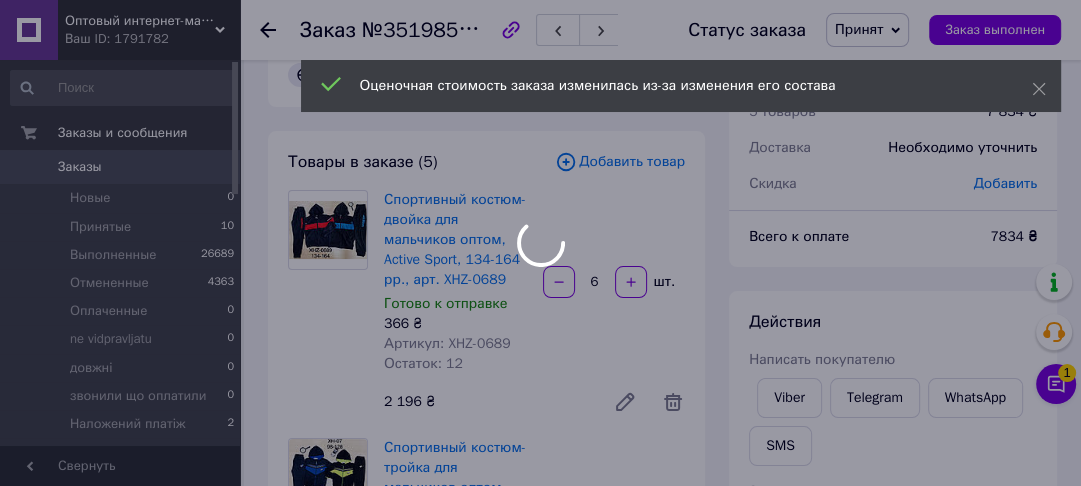 scroll, scrollTop: 0, scrollLeft: 0, axis: both 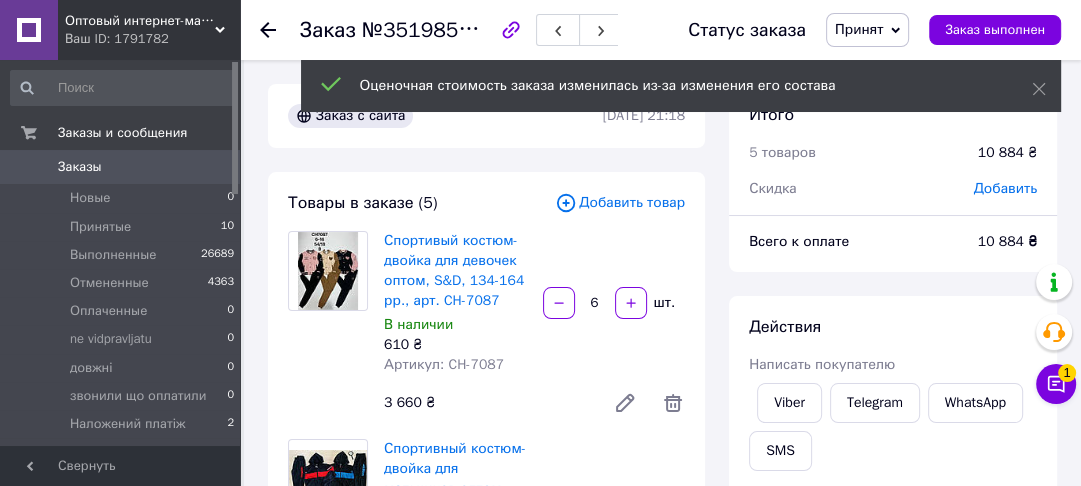 click on "Добавить товар" at bounding box center [620, 203] 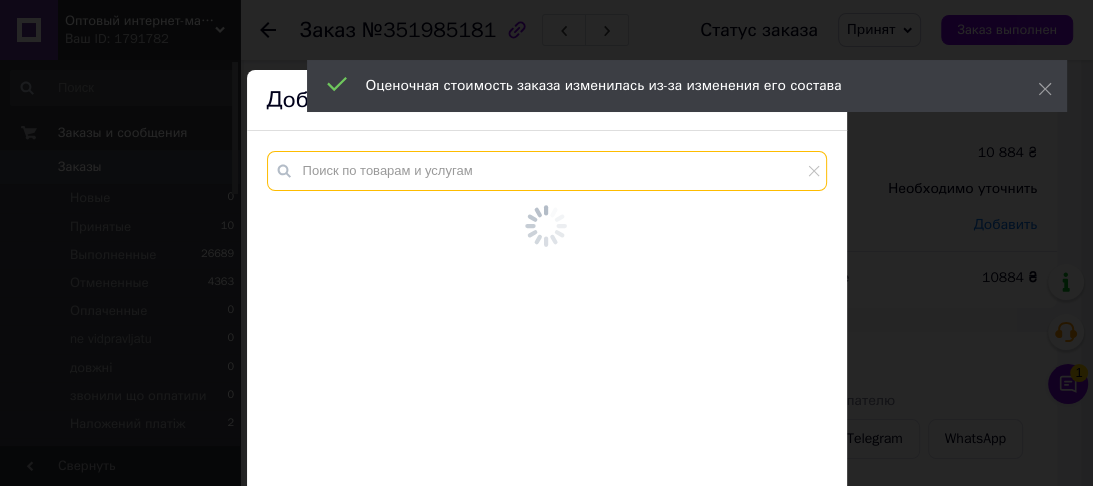 click at bounding box center [547, 171] 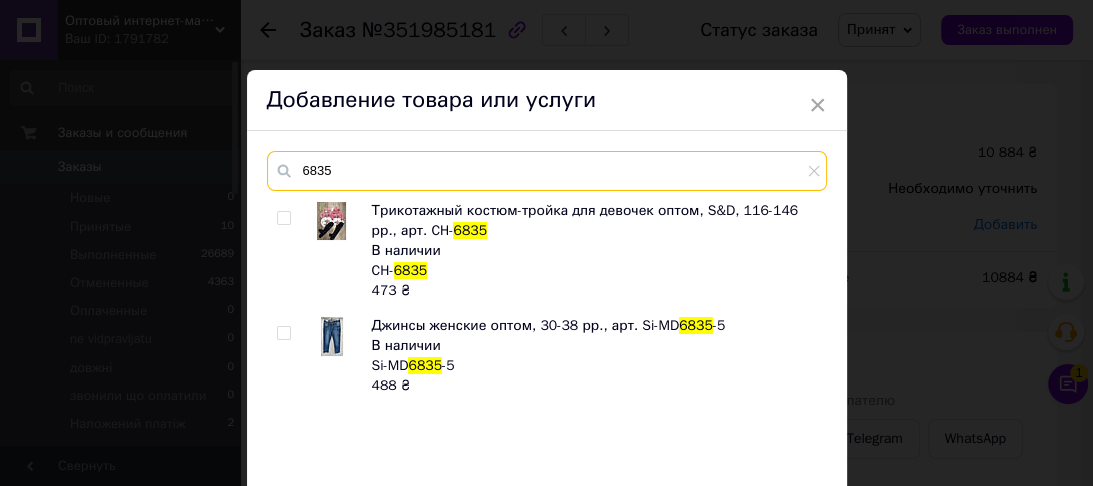 type on "6835" 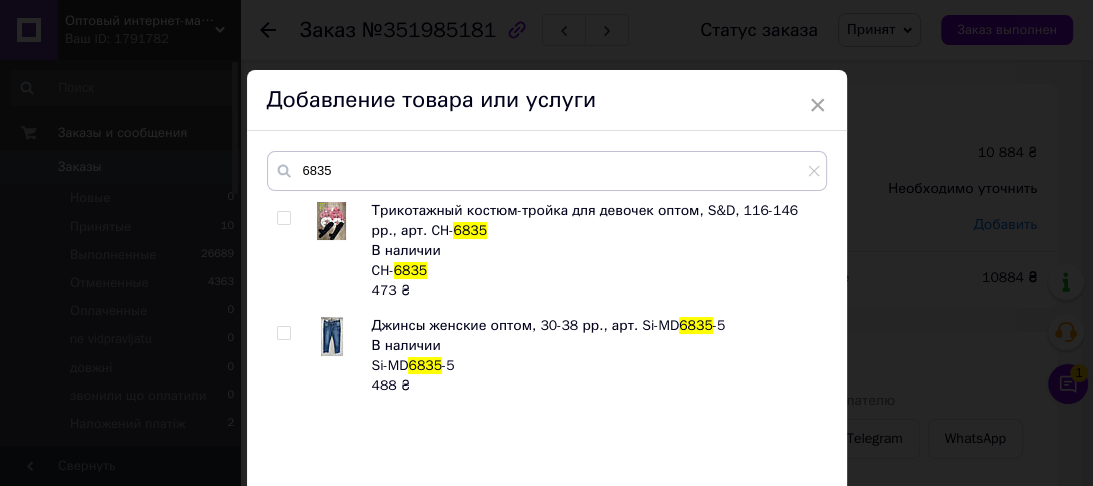 click at bounding box center [283, 218] 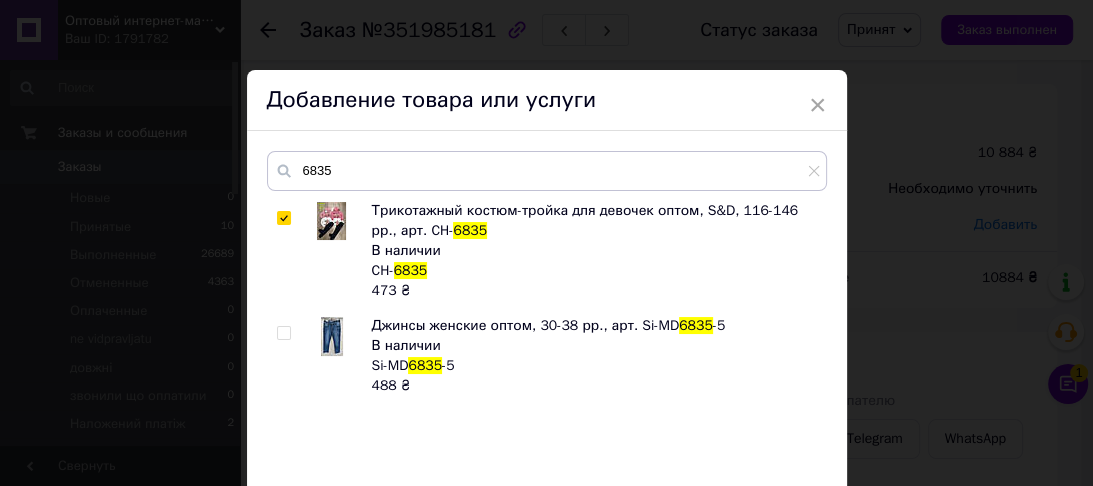 checkbox on "true" 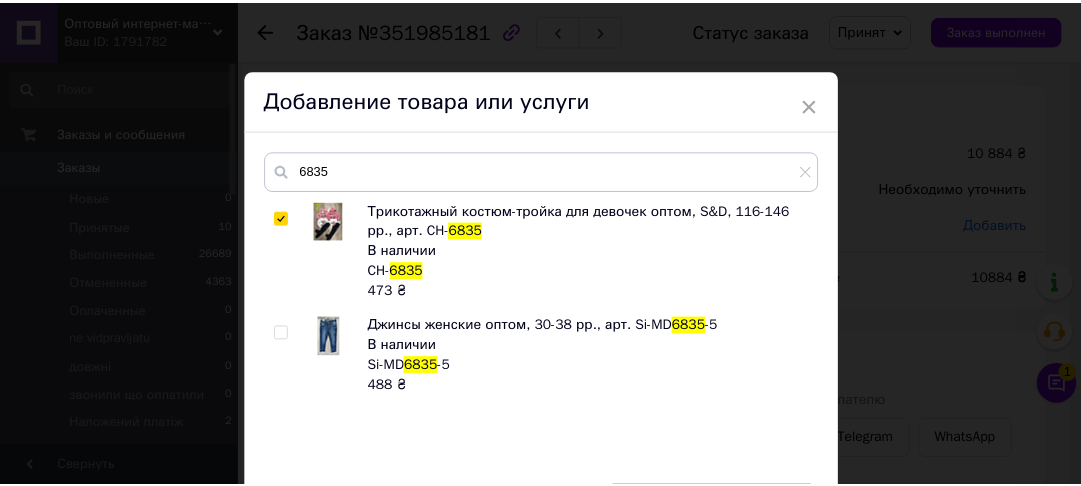 scroll, scrollTop: 129, scrollLeft: 0, axis: vertical 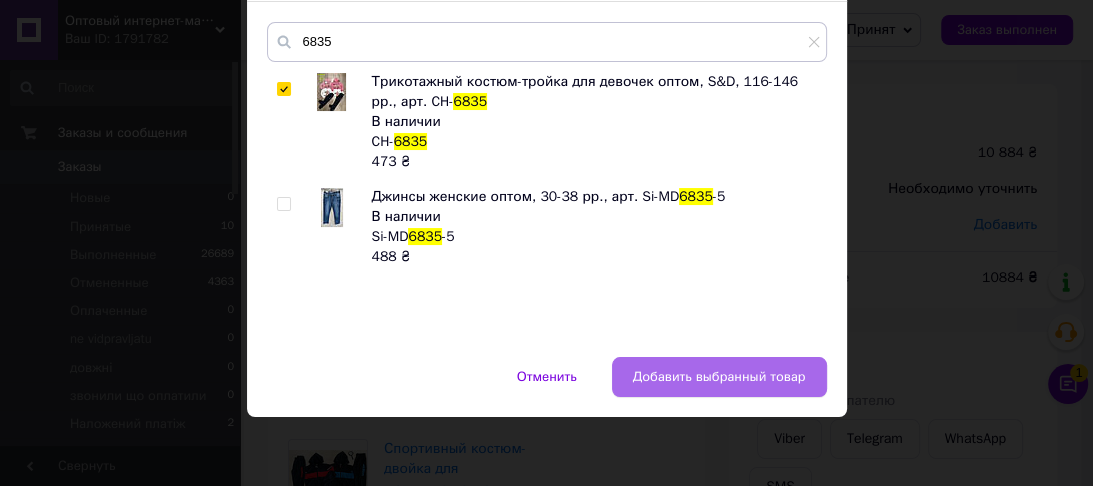 click on "Добавить выбранный товар" at bounding box center [719, 377] 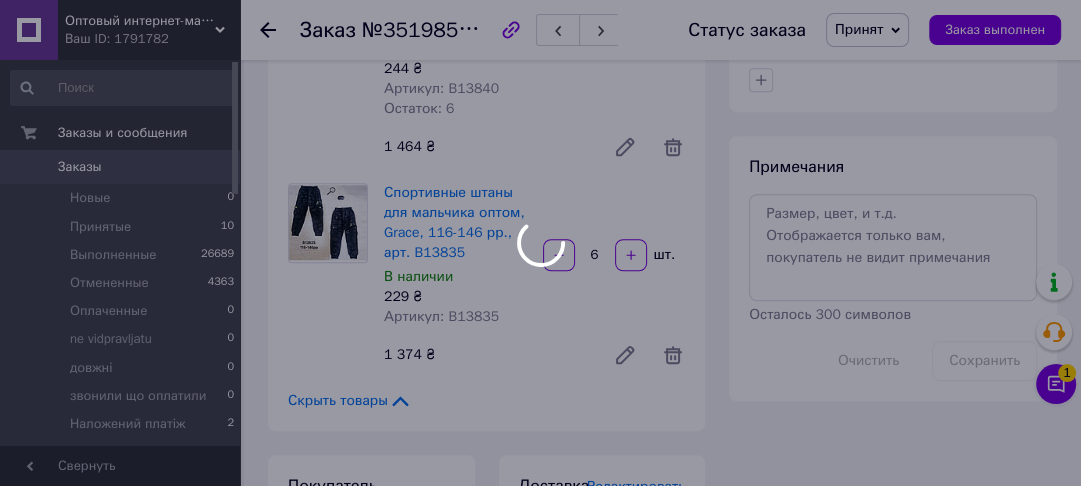 scroll, scrollTop: 1120, scrollLeft: 0, axis: vertical 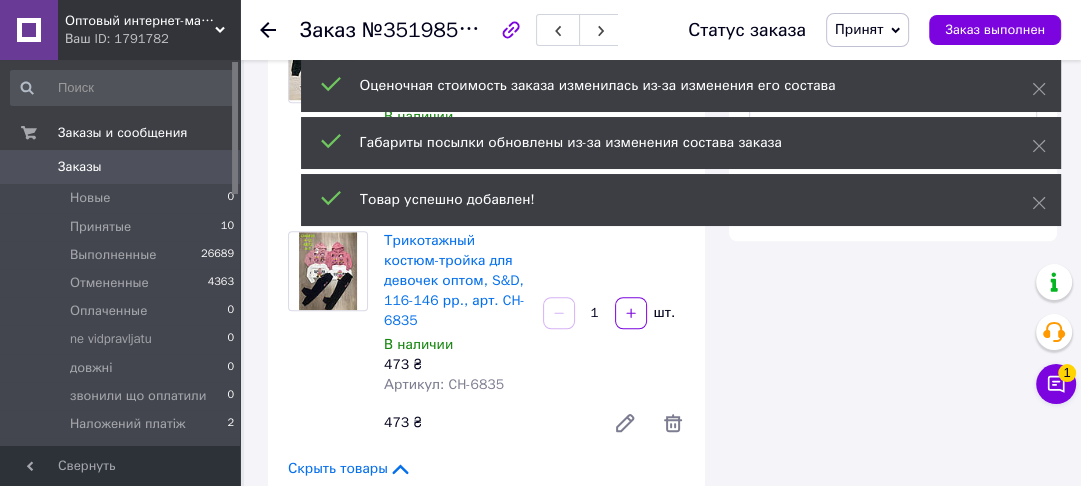 click on "1" at bounding box center (595, 313) 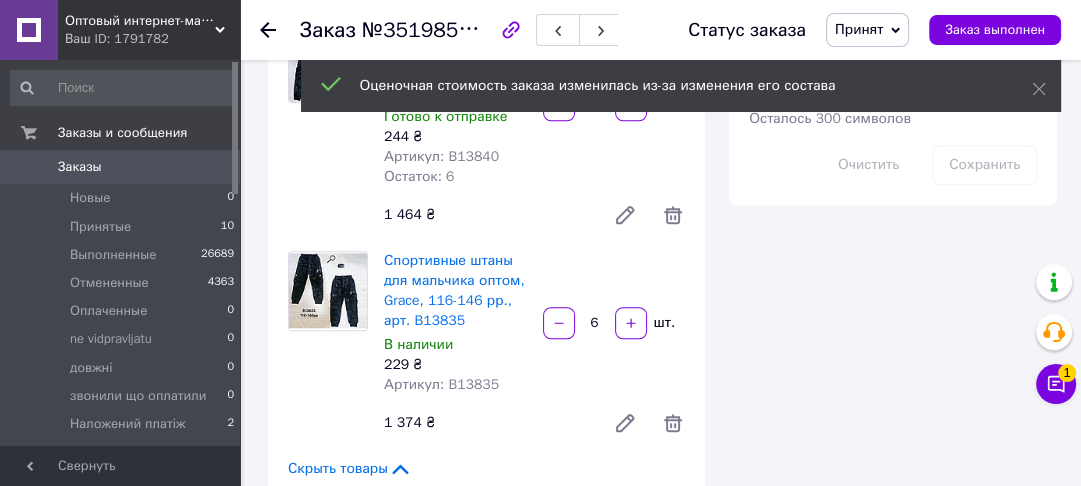 scroll, scrollTop: 448, scrollLeft: 0, axis: vertical 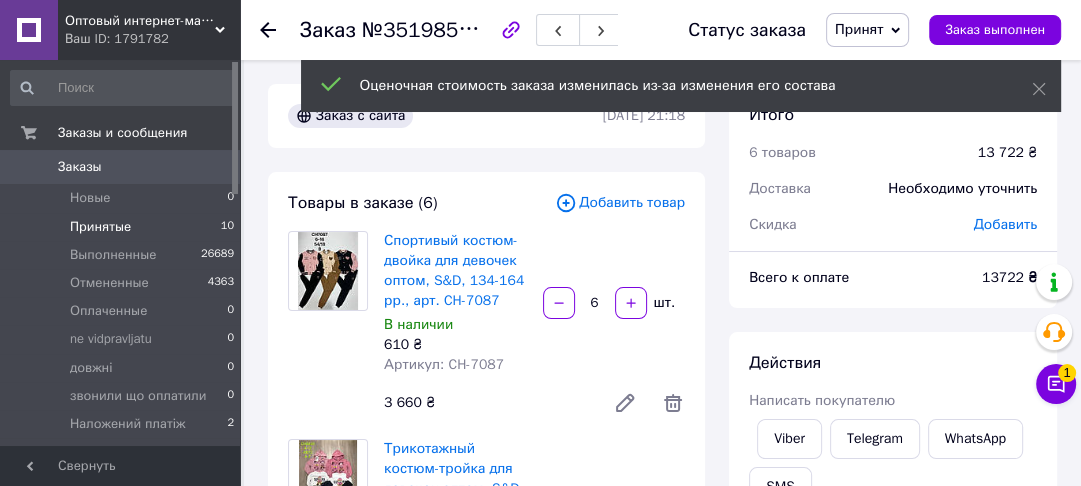 type on "6" 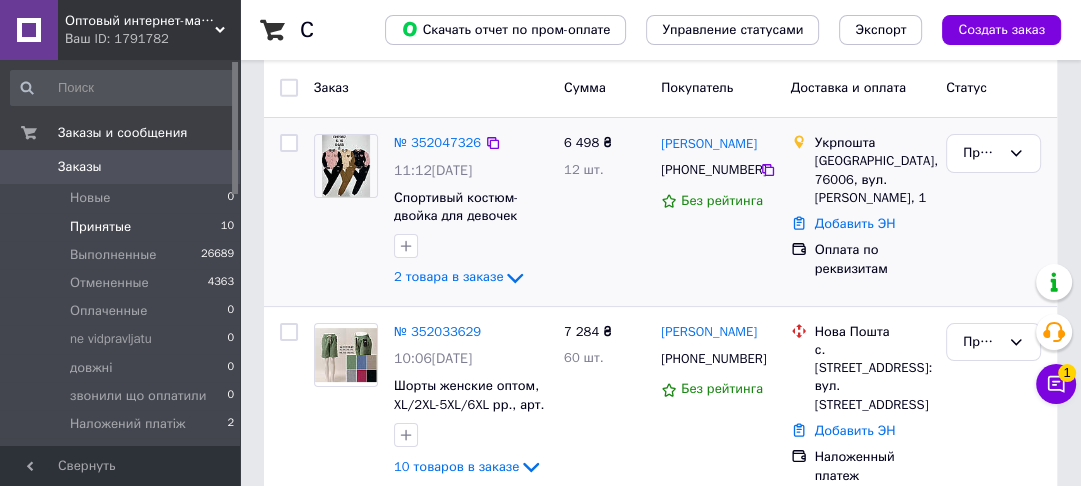 scroll, scrollTop: 240, scrollLeft: 0, axis: vertical 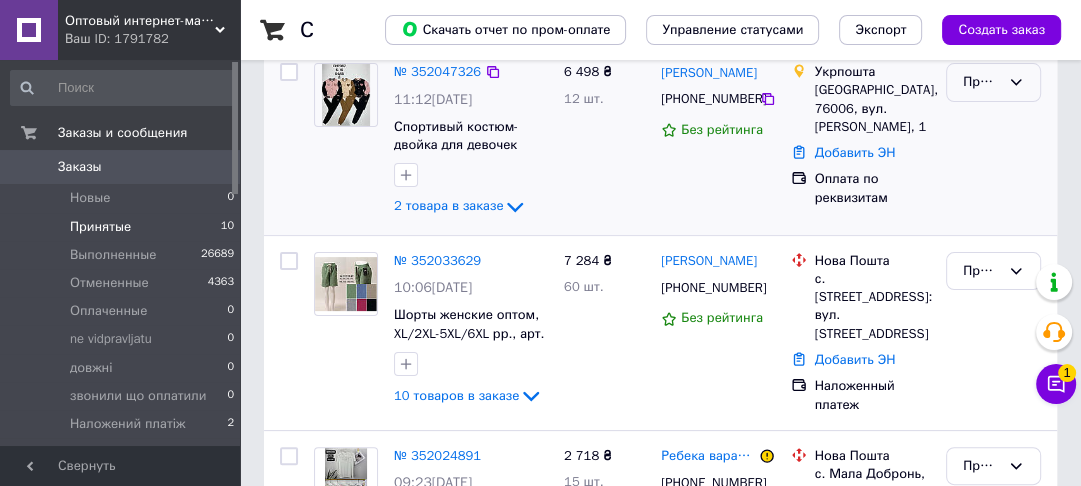 click on "Принят" at bounding box center [993, 82] 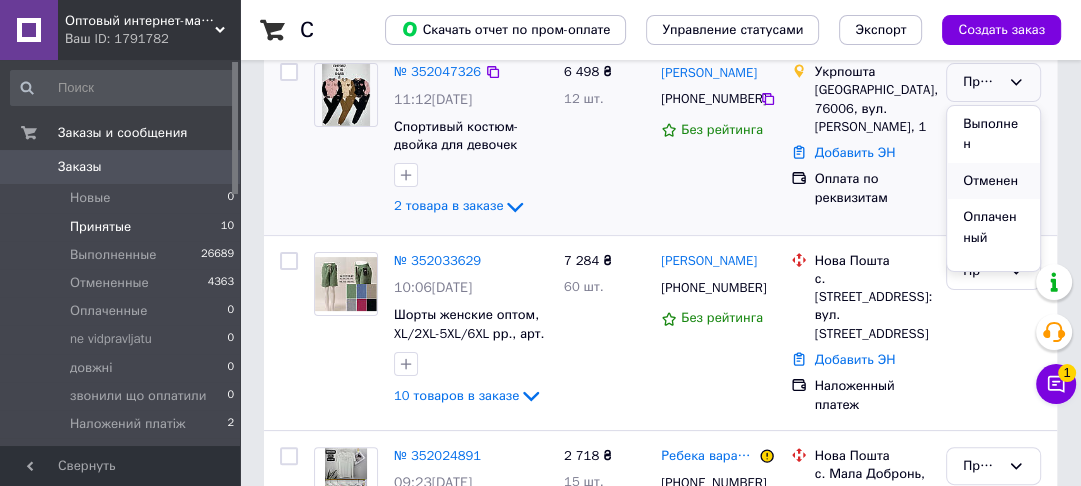 click on "Отменен" at bounding box center [993, 181] 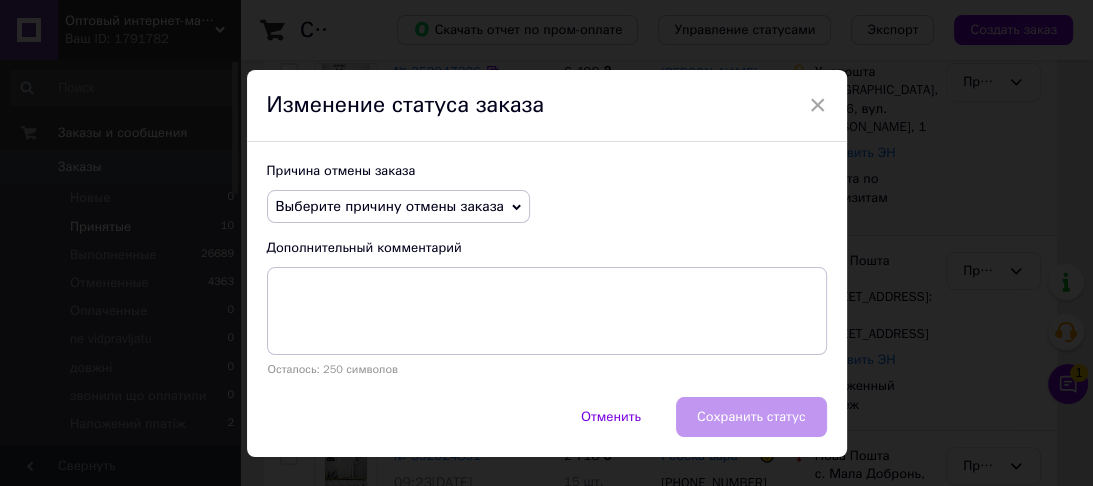 click on "Выберите причину отмены заказа" at bounding box center (398, 207) 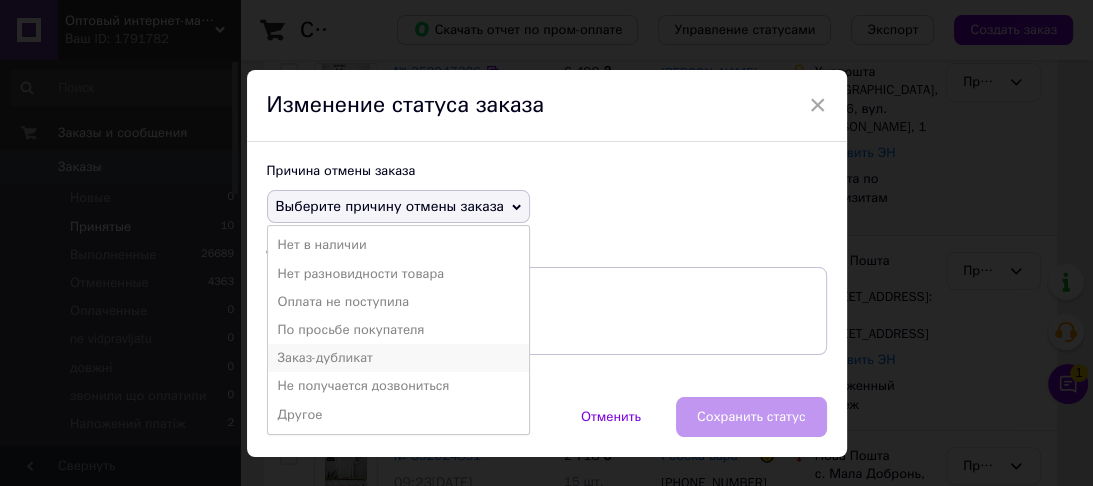 click on "Заказ-дубликат" at bounding box center [398, 358] 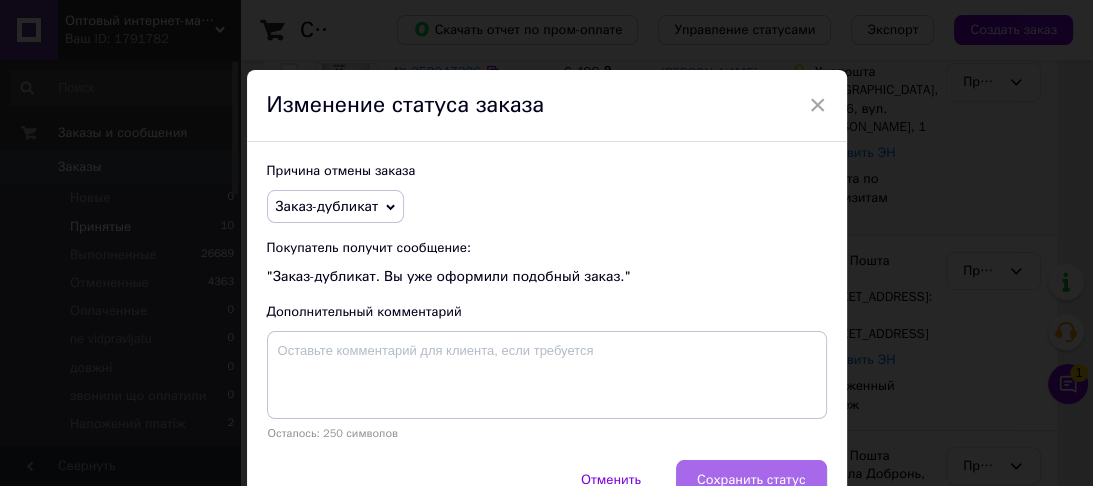 click on "Сохранить статус" at bounding box center [751, 480] 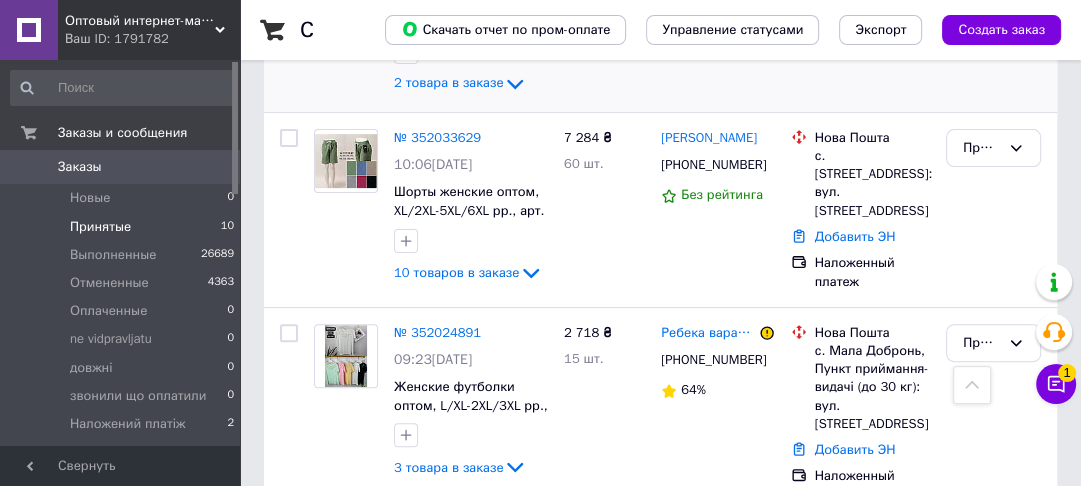 scroll, scrollTop: 400, scrollLeft: 0, axis: vertical 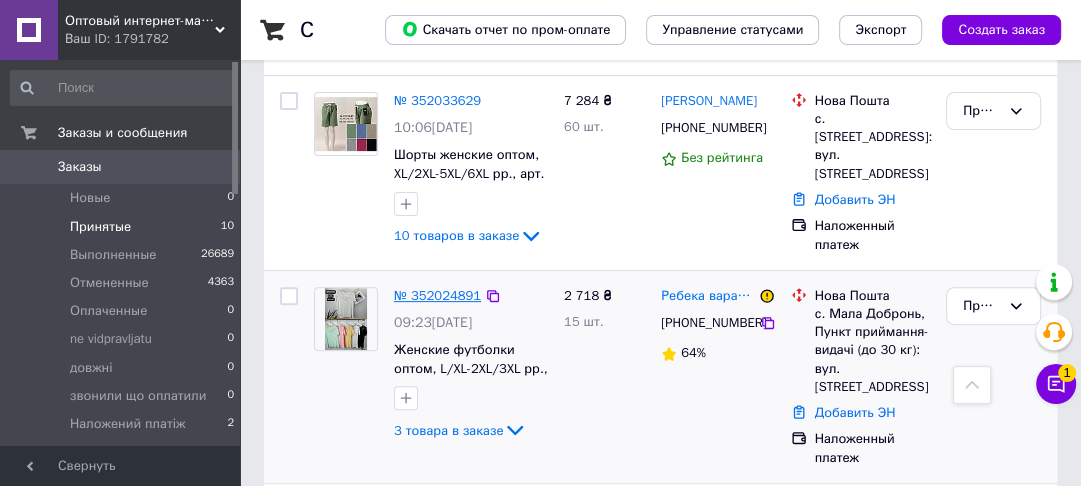 click on "№ 352024891" at bounding box center (437, 295) 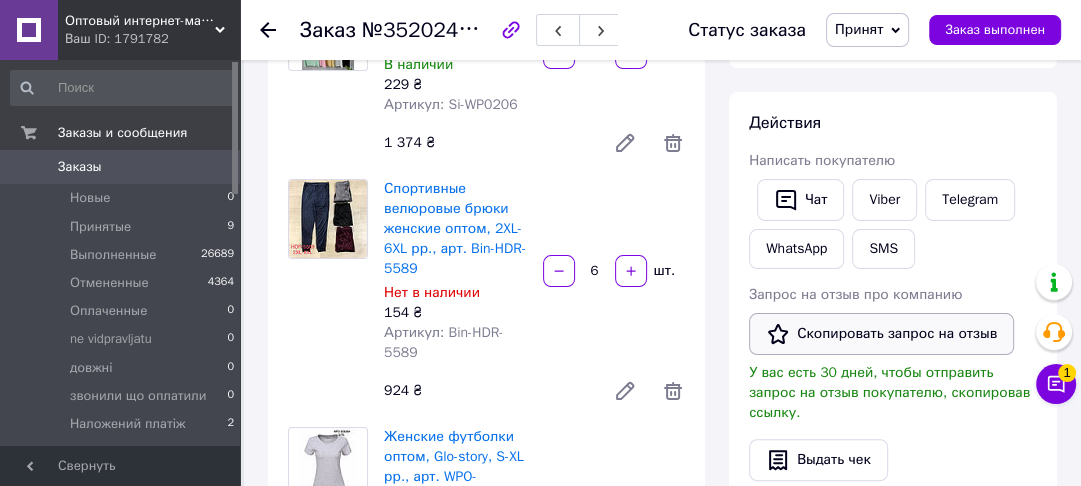 scroll, scrollTop: 320, scrollLeft: 0, axis: vertical 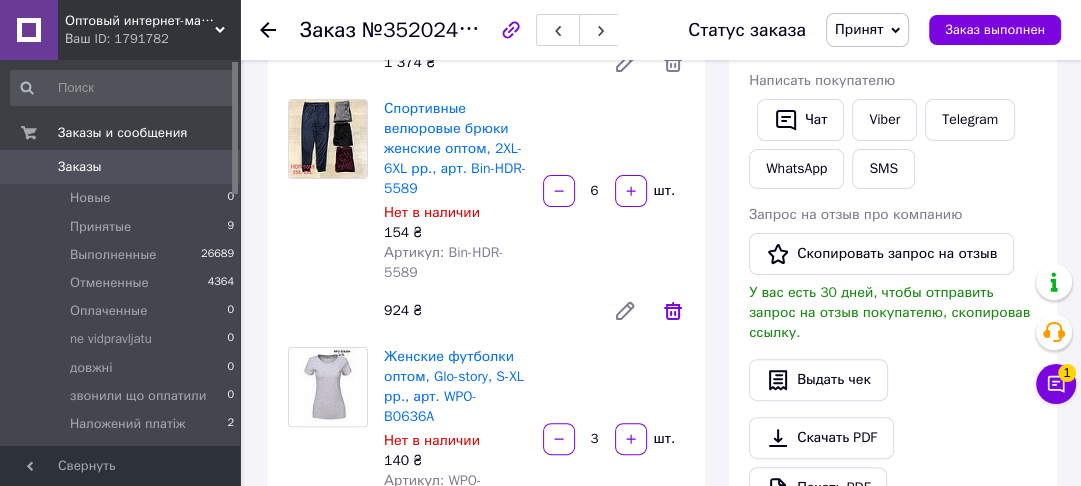 click 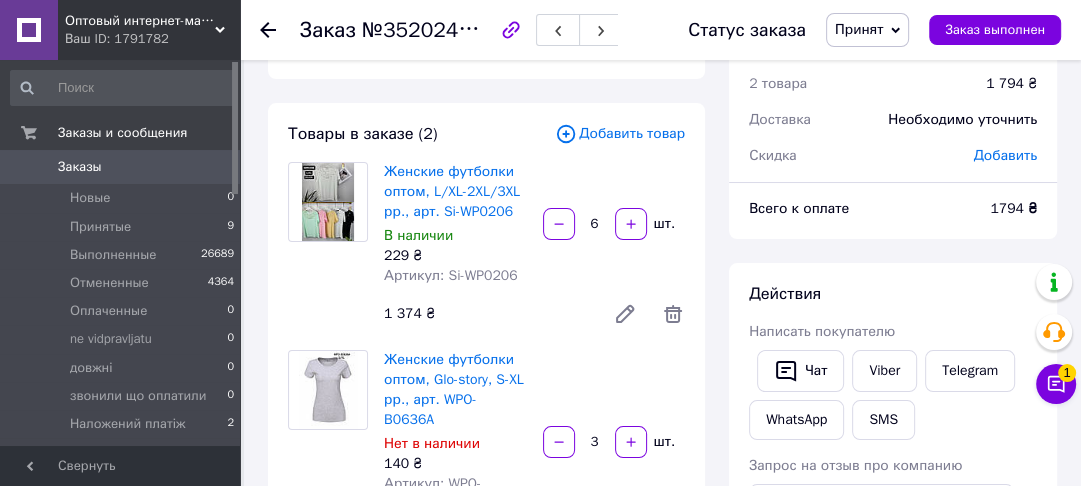 scroll, scrollTop: 0, scrollLeft: 0, axis: both 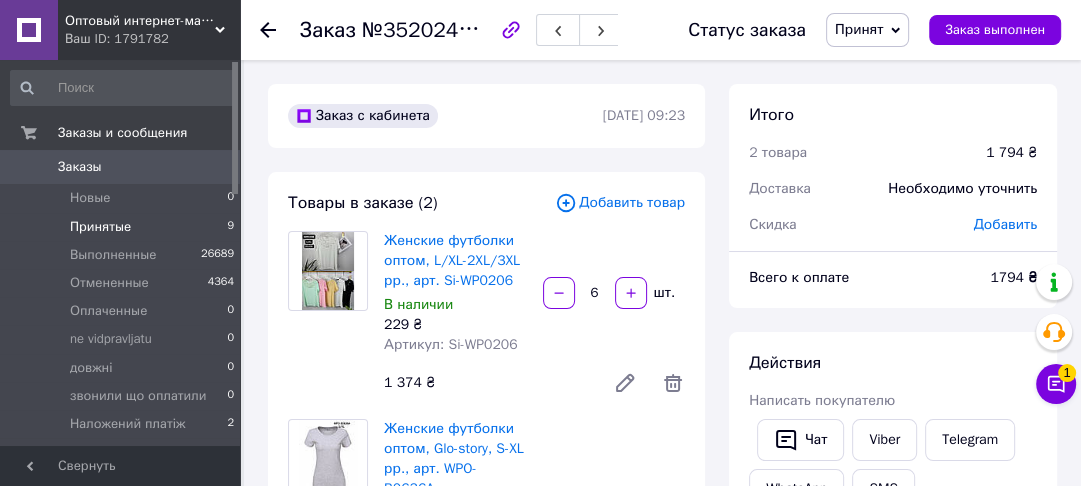 click on "Принятые" at bounding box center [100, 227] 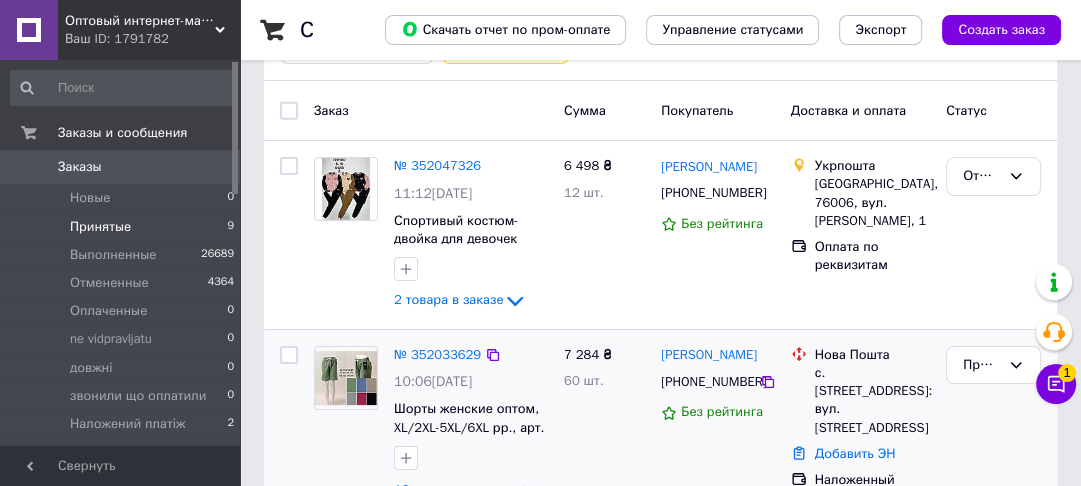 scroll, scrollTop: 60, scrollLeft: 0, axis: vertical 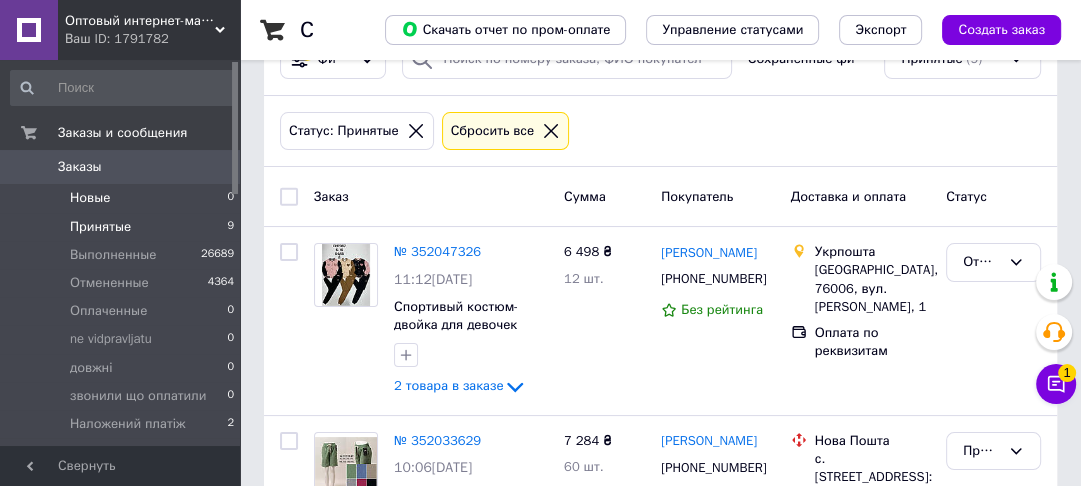 click on "Новые" at bounding box center [90, 198] 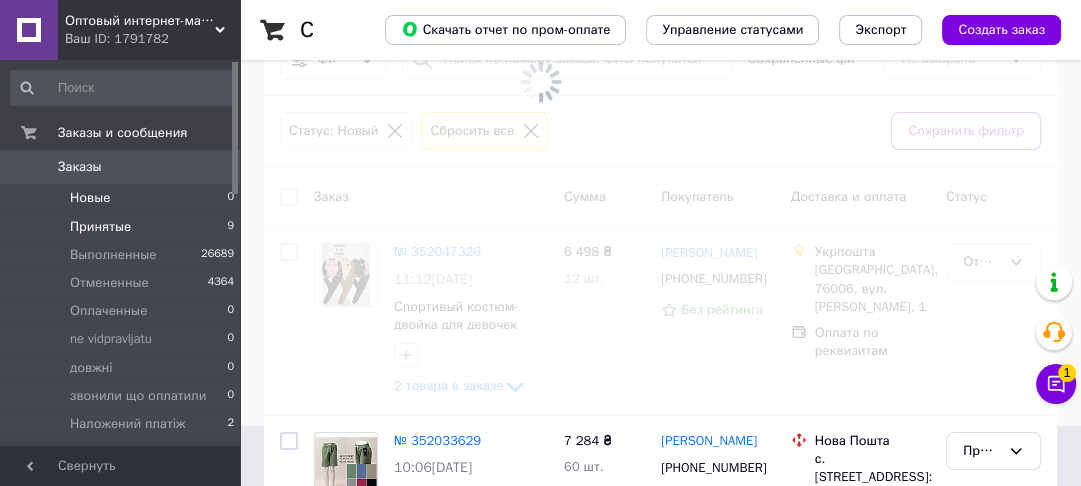 click on "Принятые" at bounding box center [100, 227] 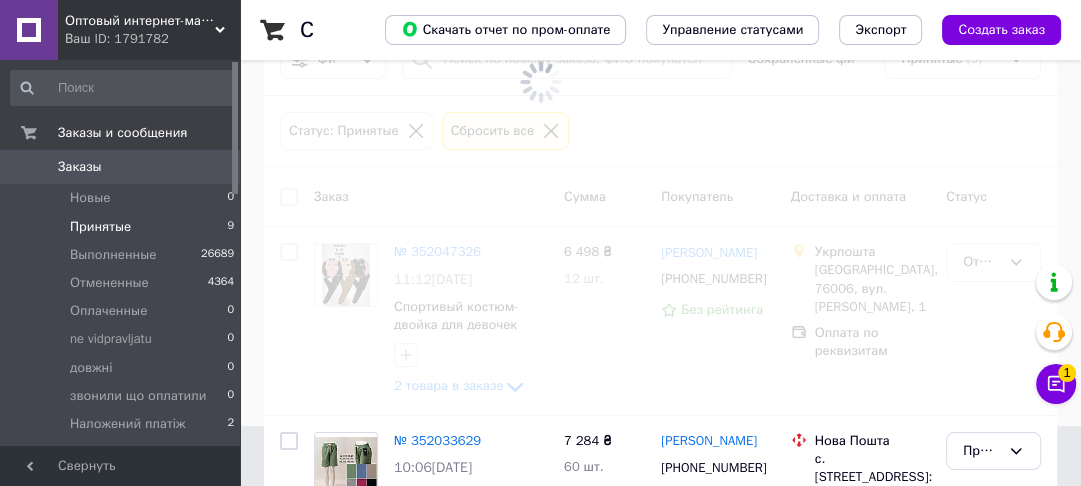 scroll, scrollTop: 0, scrollLeft: 0, axis: both 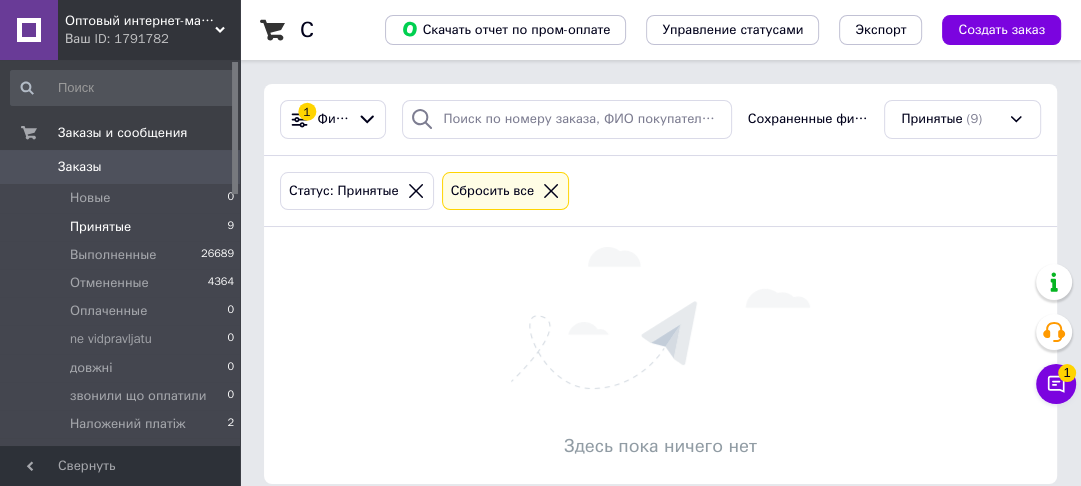 click on "Принятые" at bounding box center [100, 227] 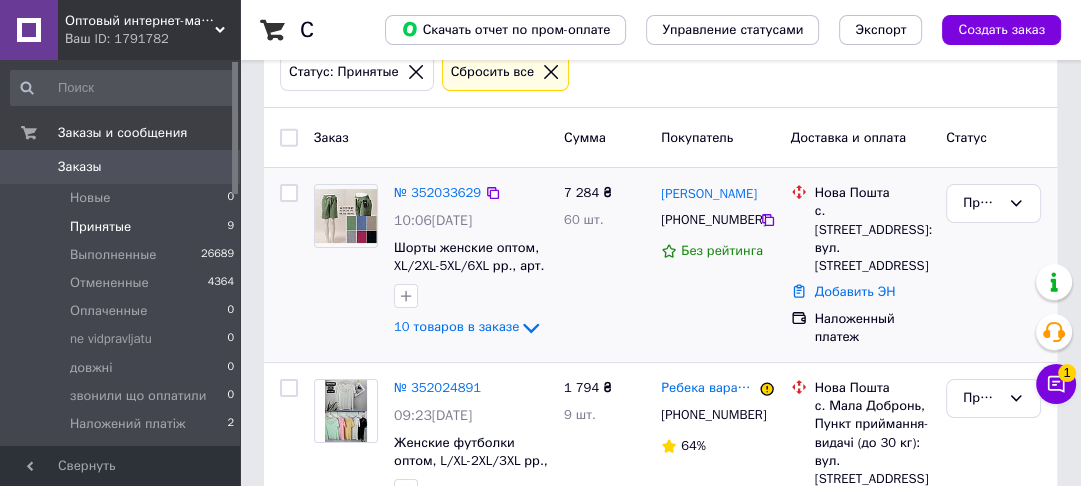 scroll, scrollTop: 80, scrollLeft: 0, axis: vertical 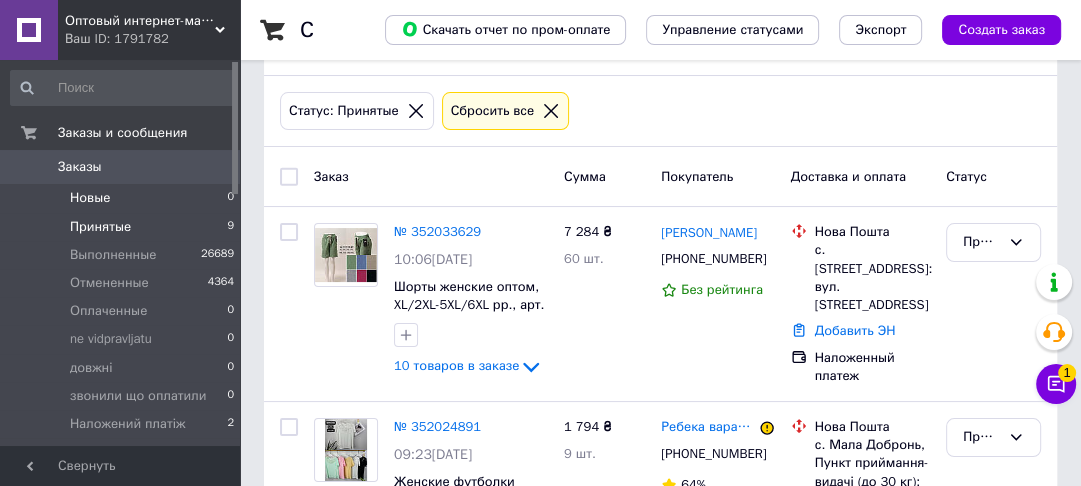 click on "Новые 0" at bounding box center (123, 198) 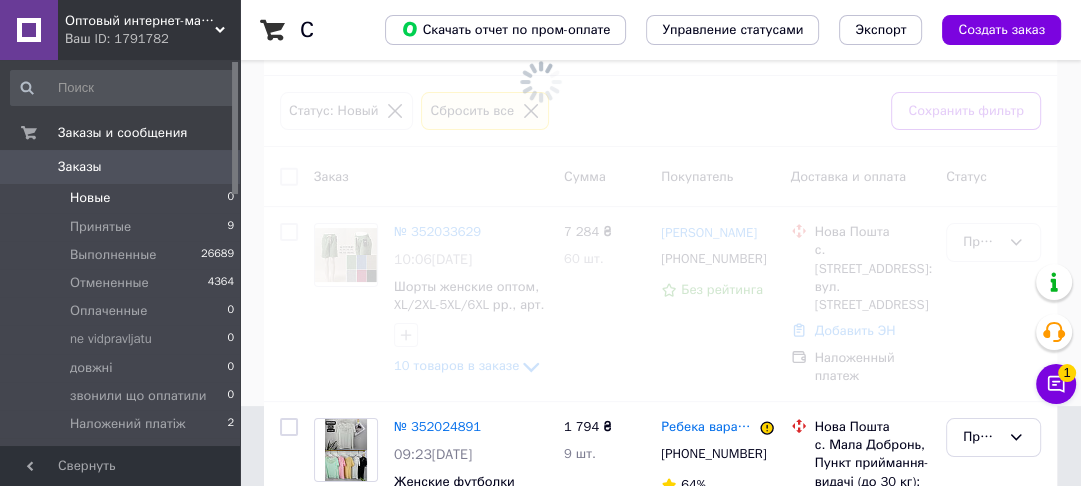 scroll, scrollTop: 0, scrollLeft: 0, axis: both 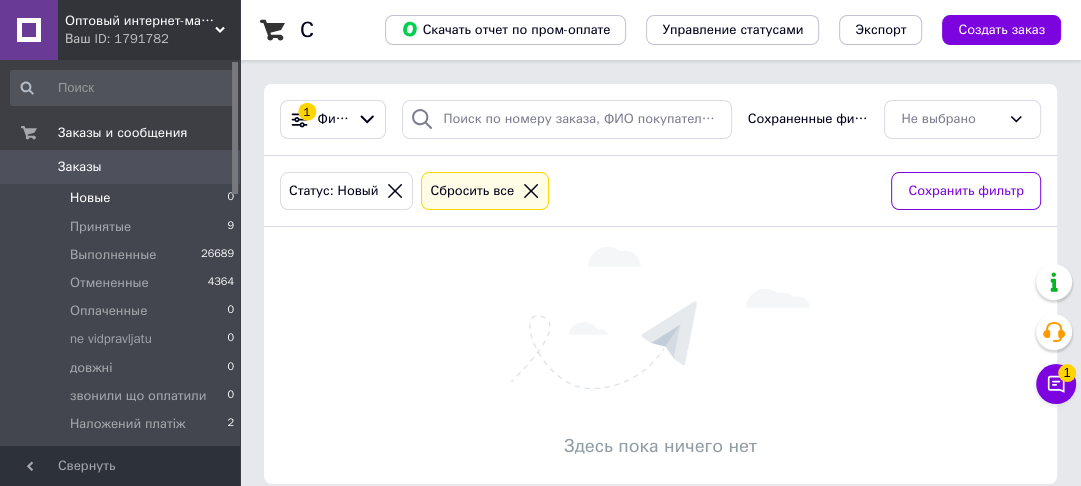 click on "Новые 0" at bounding box center [123, 198] 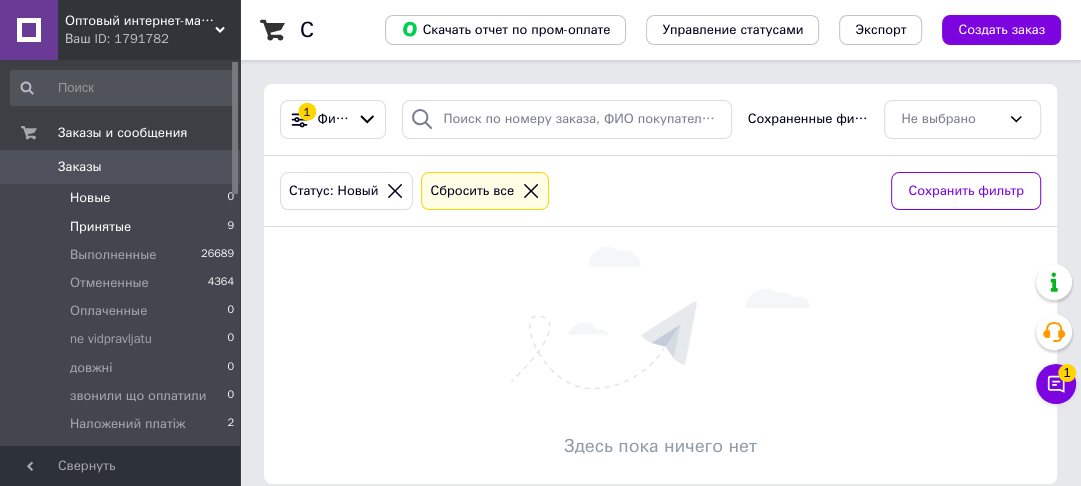 click on "Принятые 9" at bounding box center [123, 227] 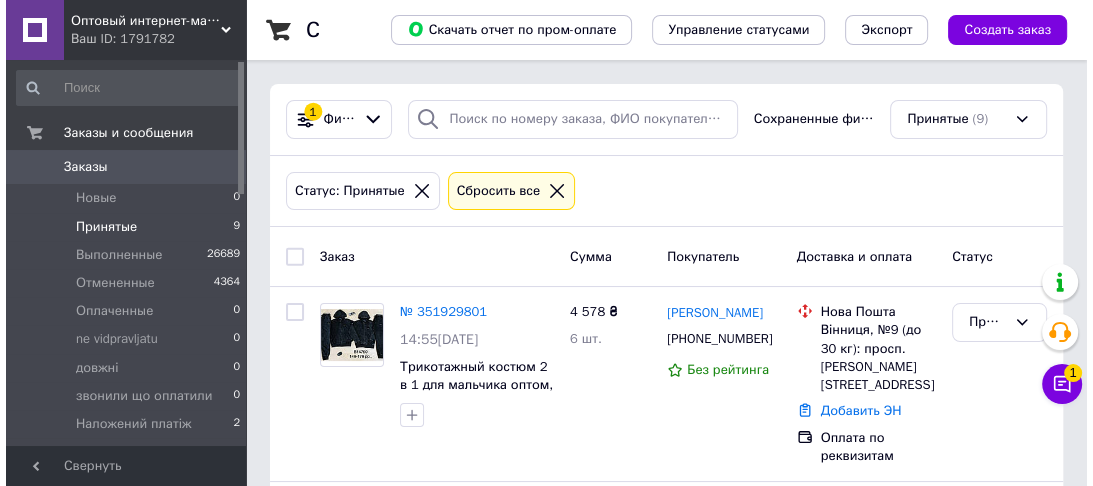 scroll, scrollTop: 80, scrollLeft: 0, axis: vertical 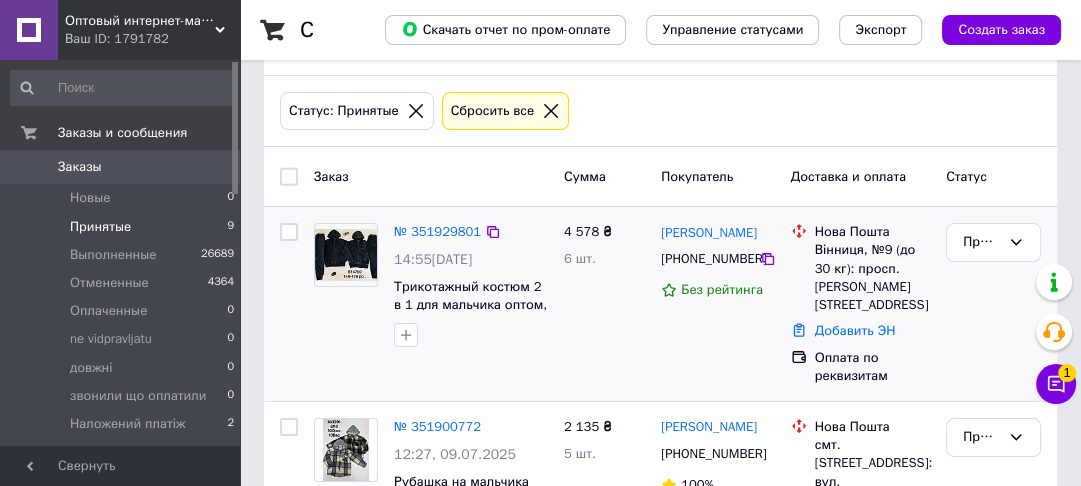 click on "№ 351929801" at bounding box center (437, 232) 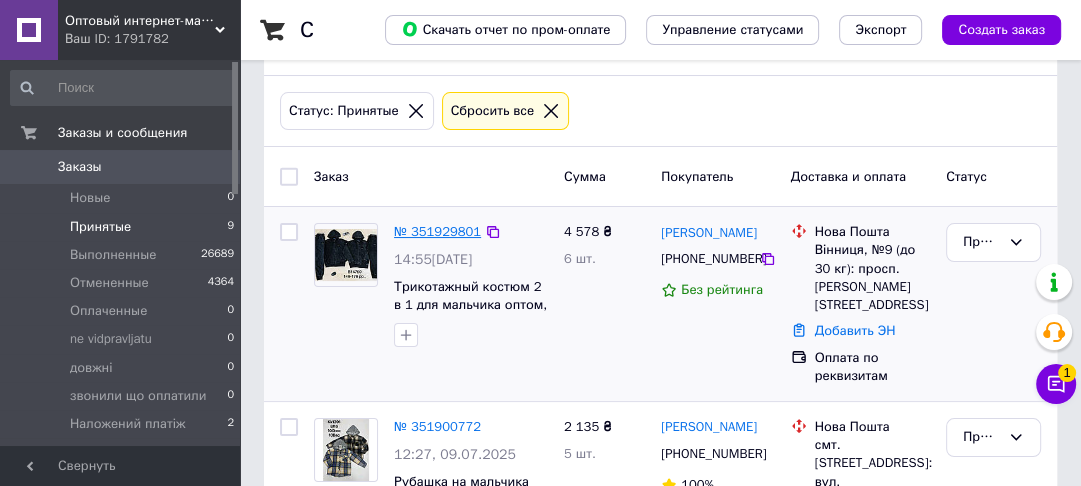 click on "№ 351929801" at bounding box center [437, 231] 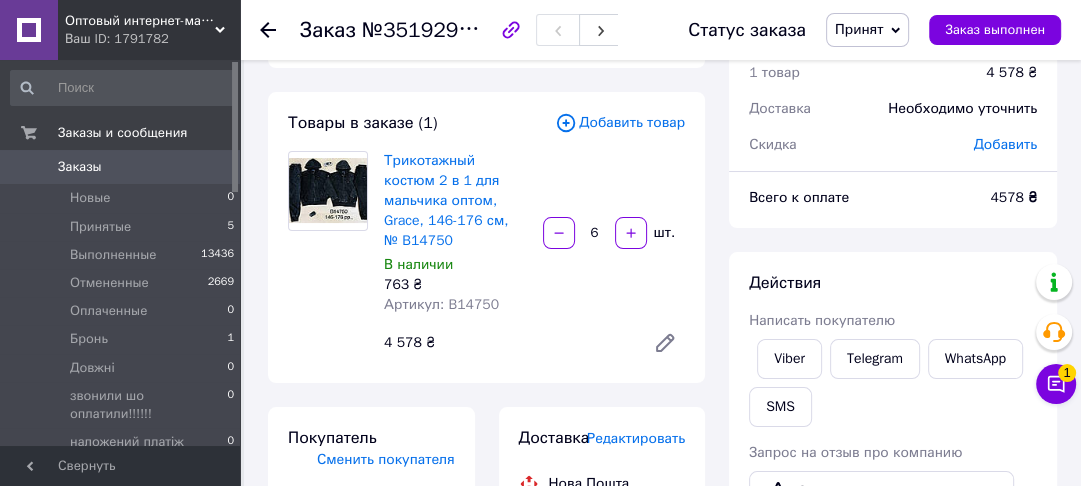 click on "Добавить товар" at bounding box center (620, 123) 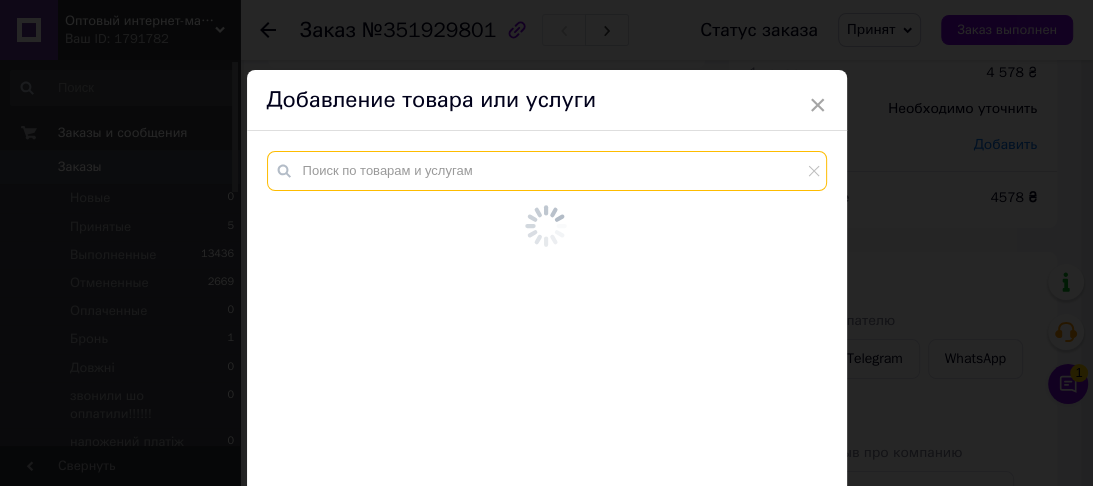 click at bounding box center (547, 171) 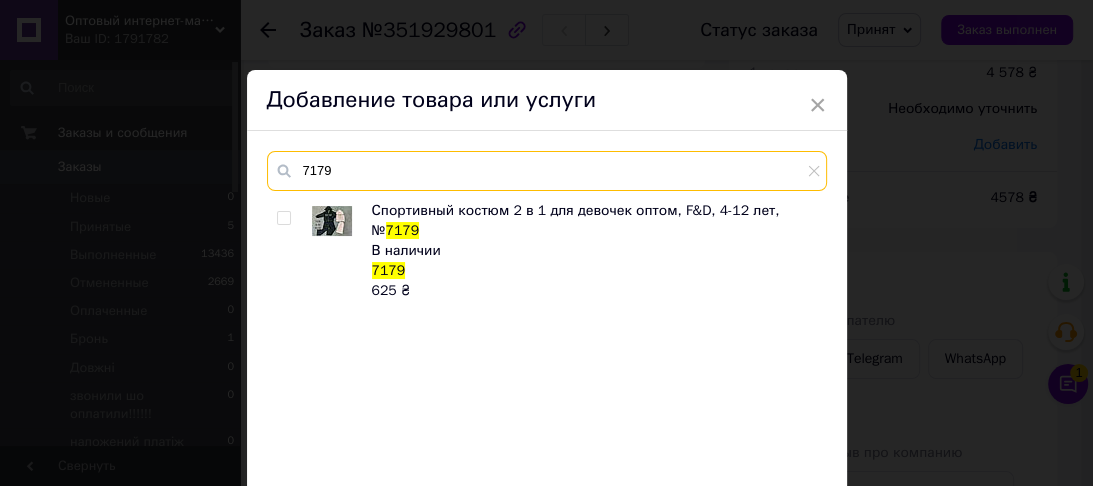 type on "7179" 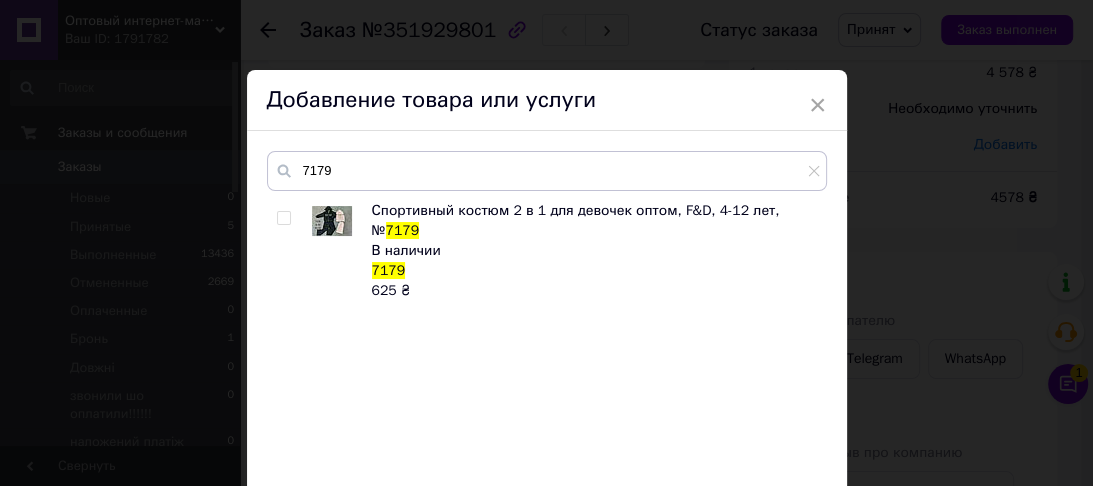 click at bounding box center [283, 218] 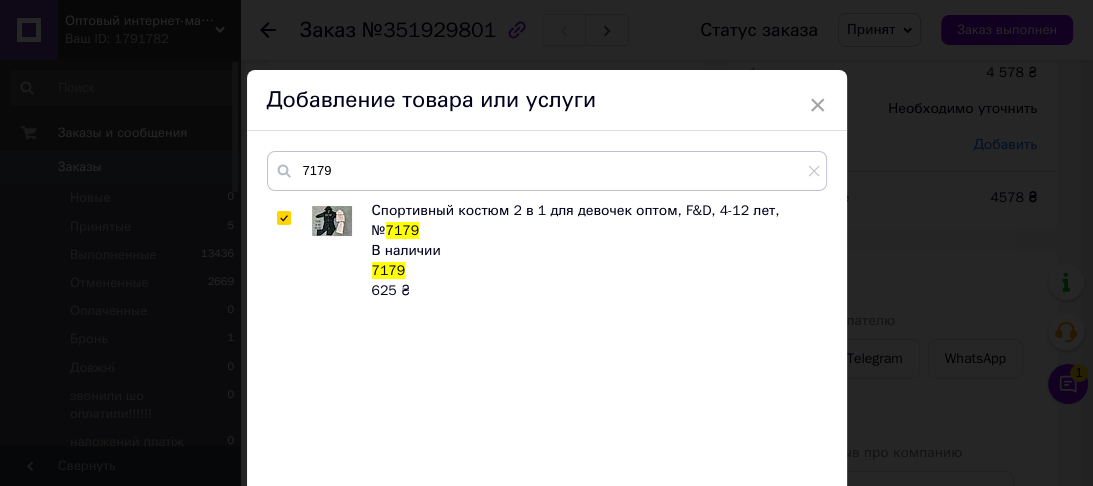 checkbox on "true" 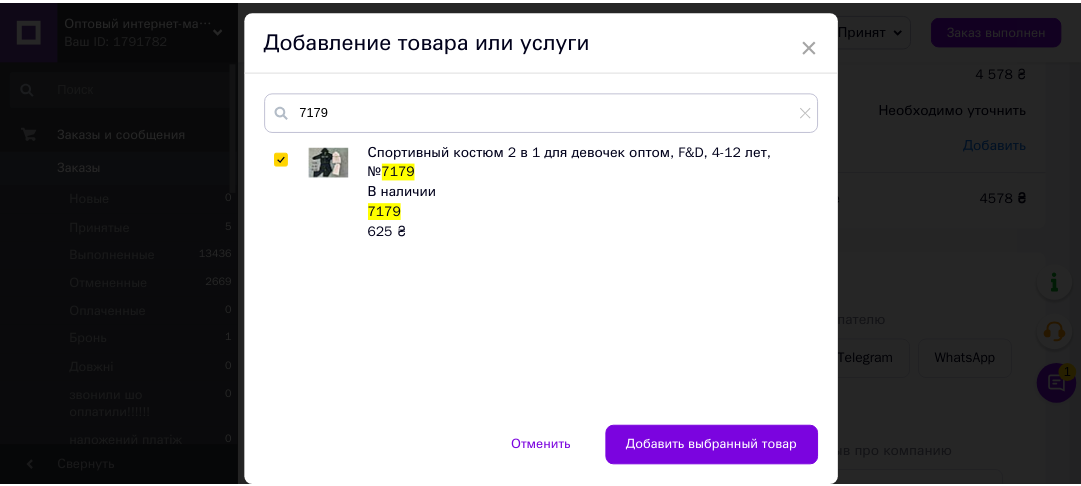 scroll, scrollTop: 129, scrollLeft: 0, axis: vertical 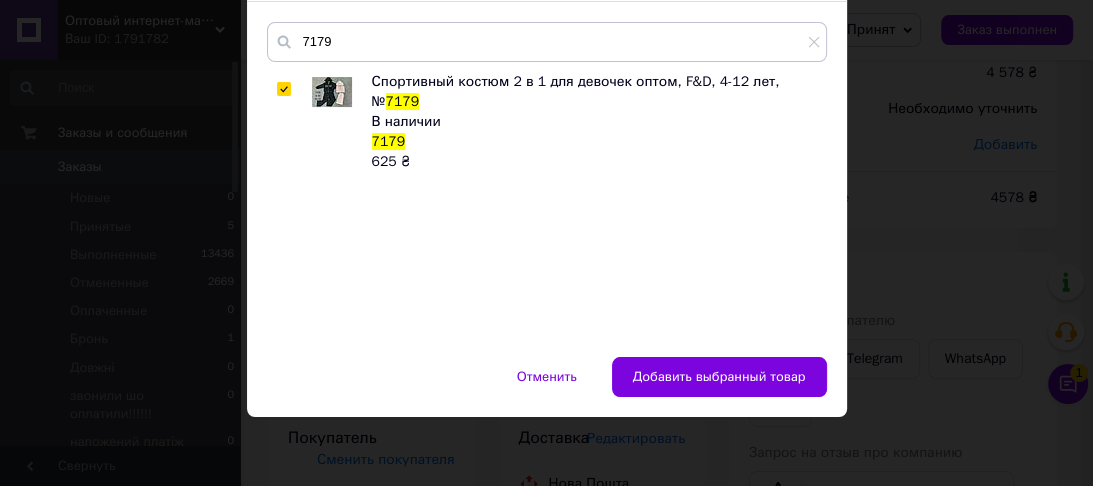 click on "Отменить   Добавить выбранный товар" at bounding box center (547, 387) 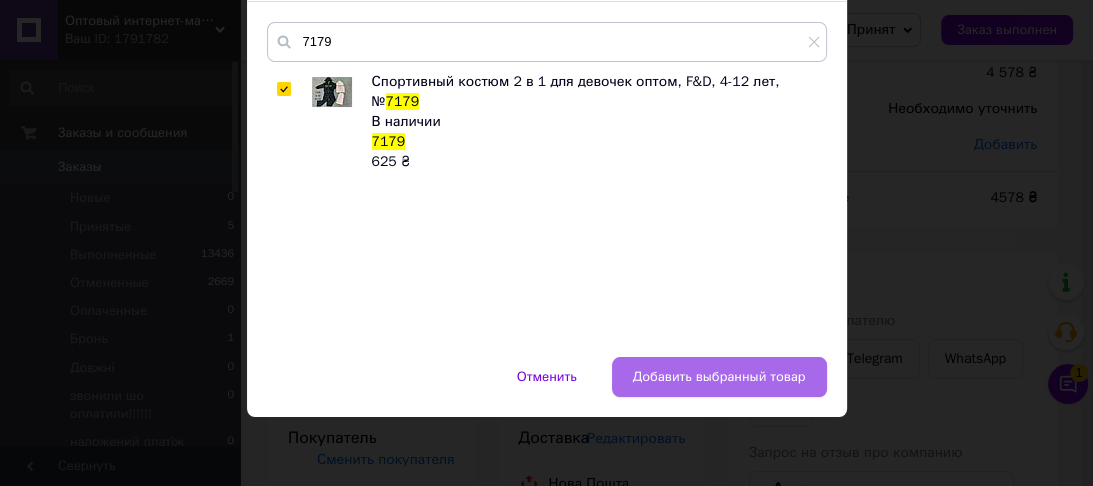 click on "Добавить выбранный товар" at bounding box center (719, 377) 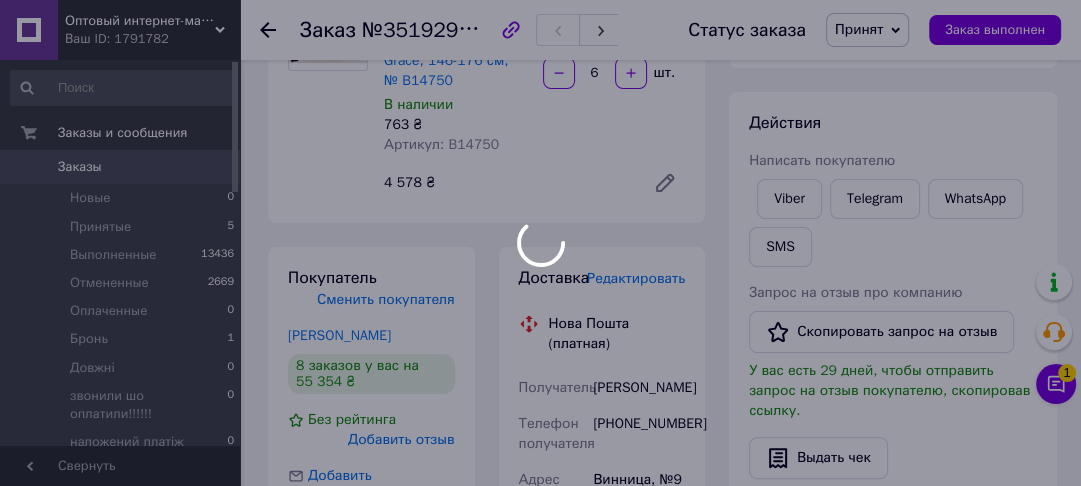 scroll, scrollTop: 160, scrollLeft: 0, axis: vertical 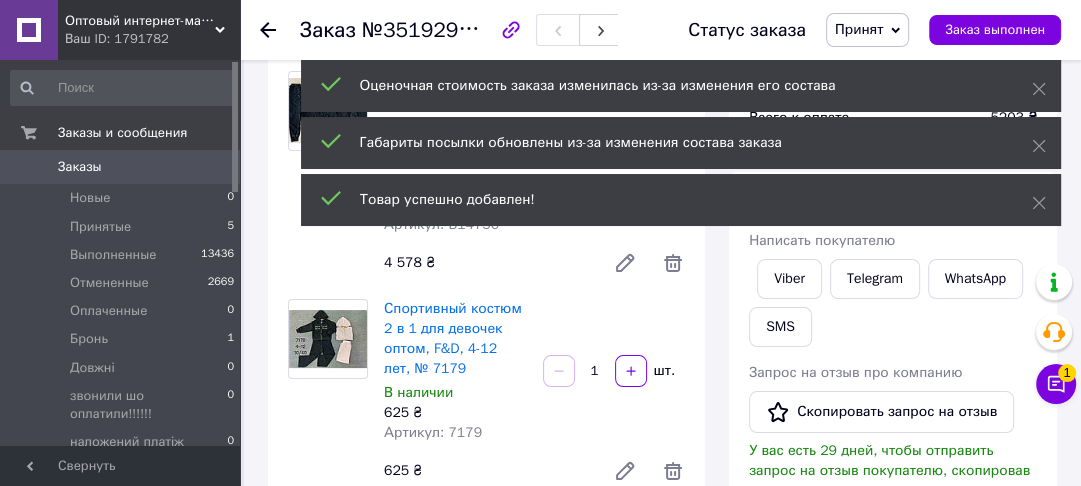 drag, startPoint x: 605, startPoint y: 354, endPoint x: 554, endPoint y: 337, distance: 53.75872 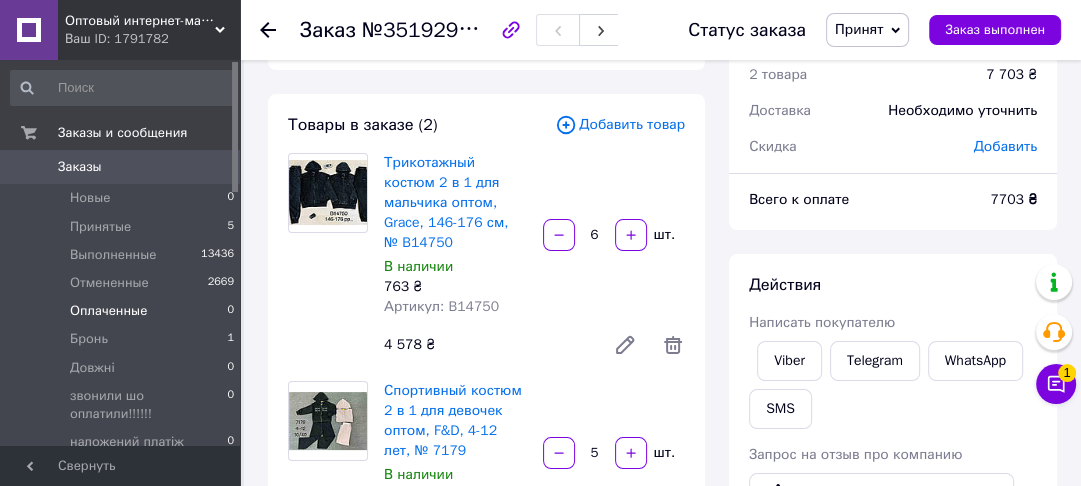 scroll, scrollTop: 80, scrollLeft: 0, axis: vertical 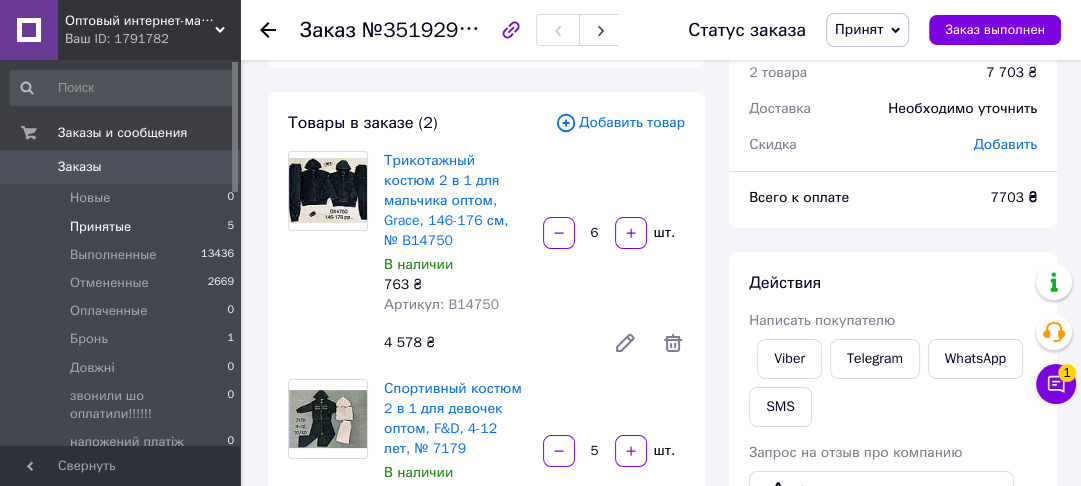 type on "5" 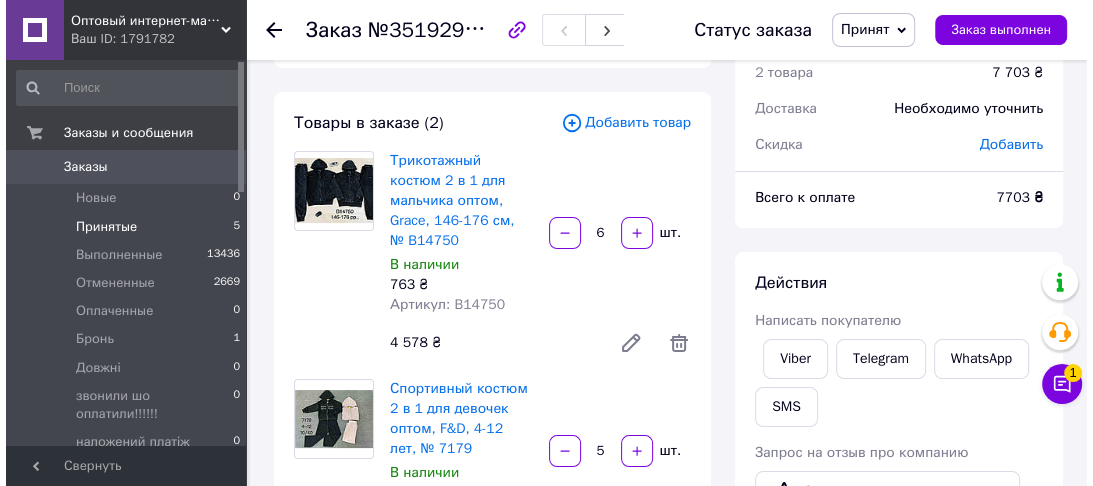 scroll, scrollTop: 0, scrollLeft: 0, axis: both 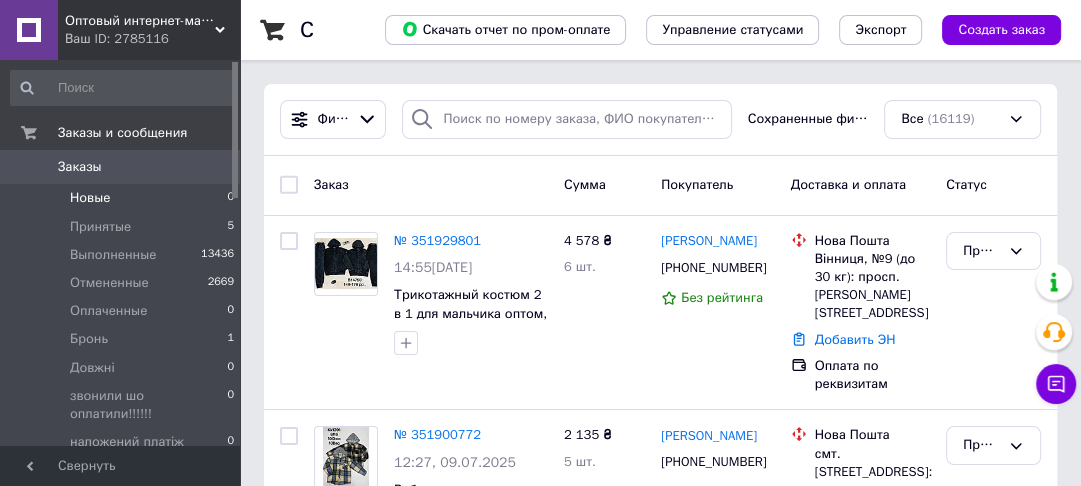 click on "Новые" at bounding box center (90, 198) 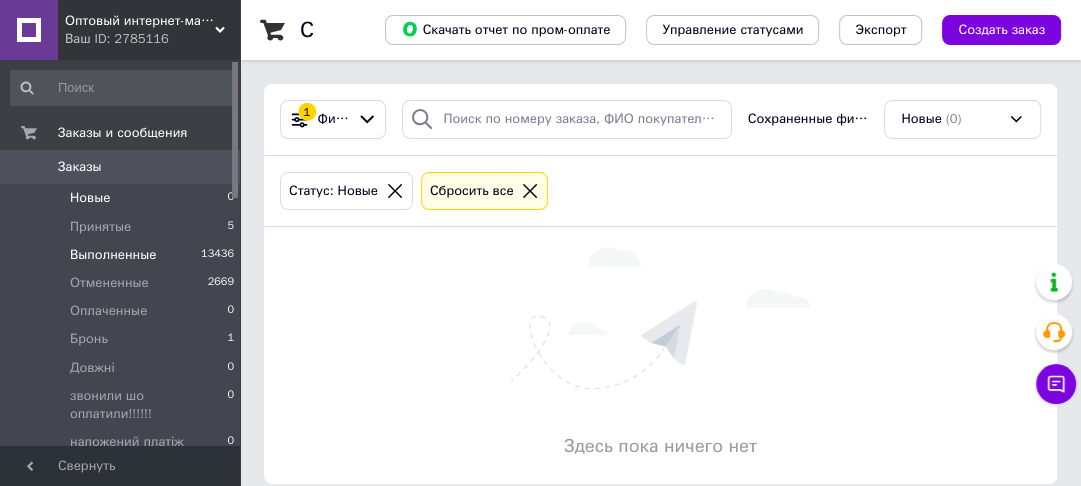 click on "Выполненные" at bounding box center (113, 255) 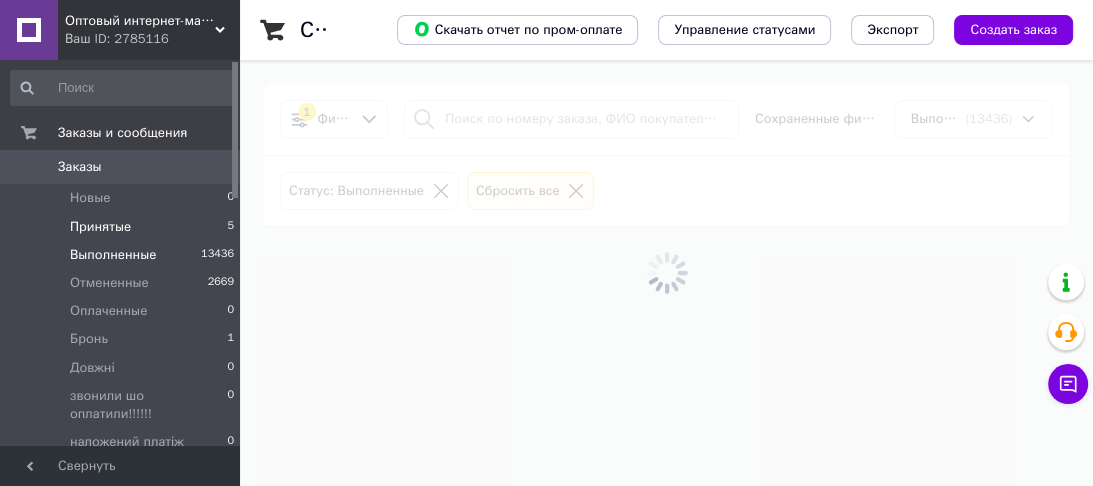 click on "Принятые" at bounding box center [100, 227] 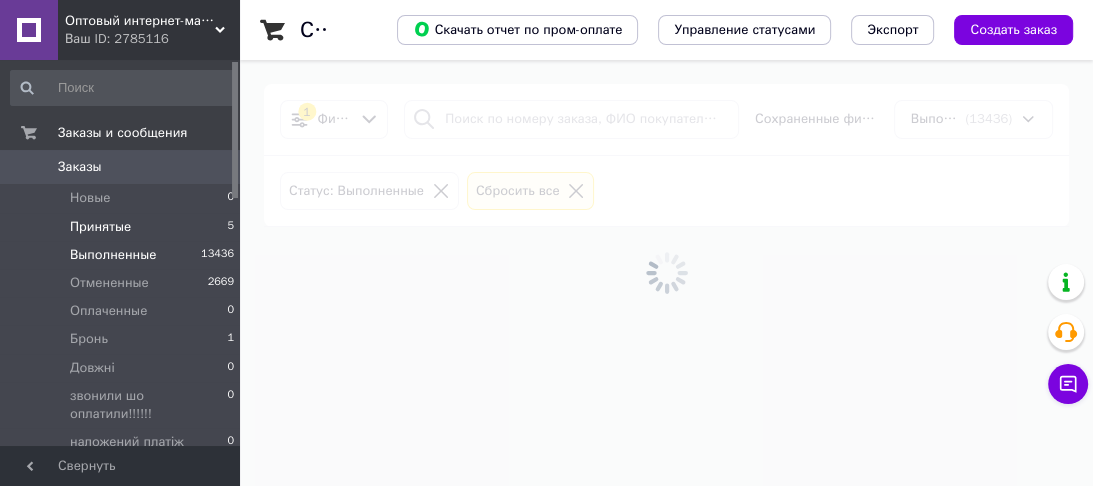click on "Принятые" at bounding box center [100, 227] 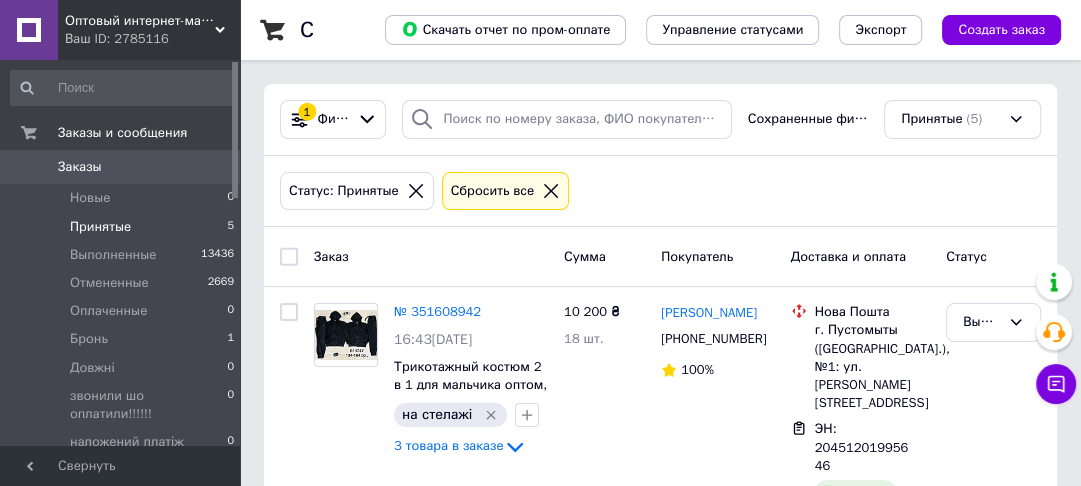 click on "Принятые 5" at bounding box center (123, 227) 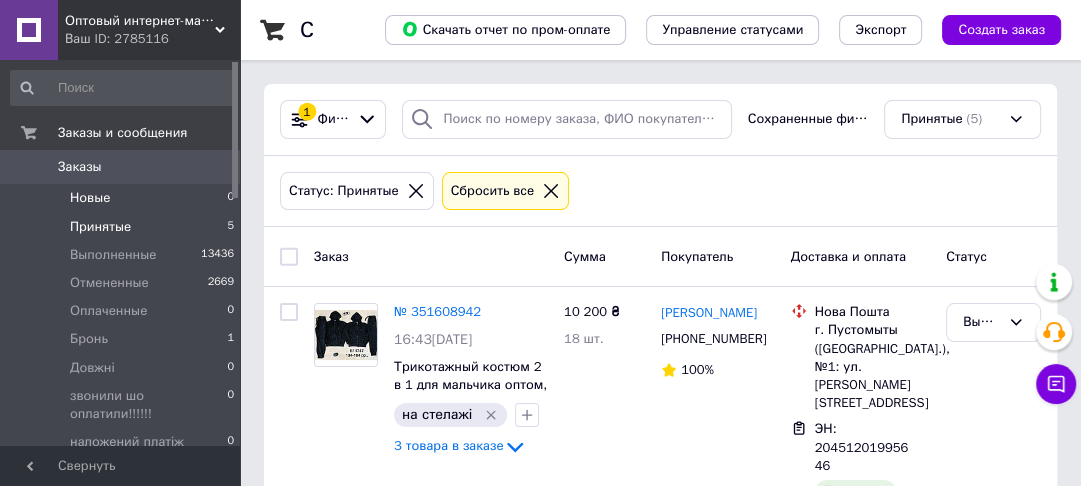 click on "Новые" at bounding box center (90, 198) 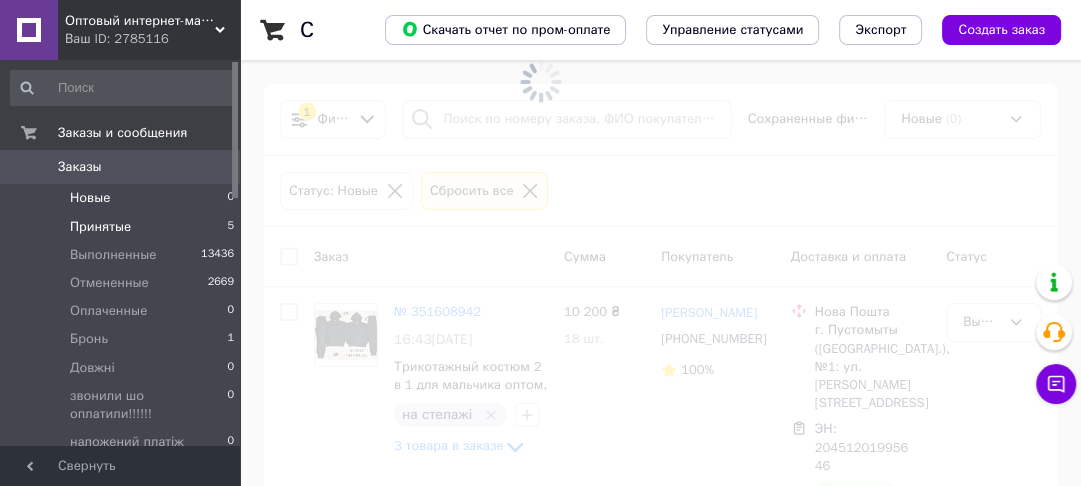 click on "Принятые" at bounding box center [100, 227] 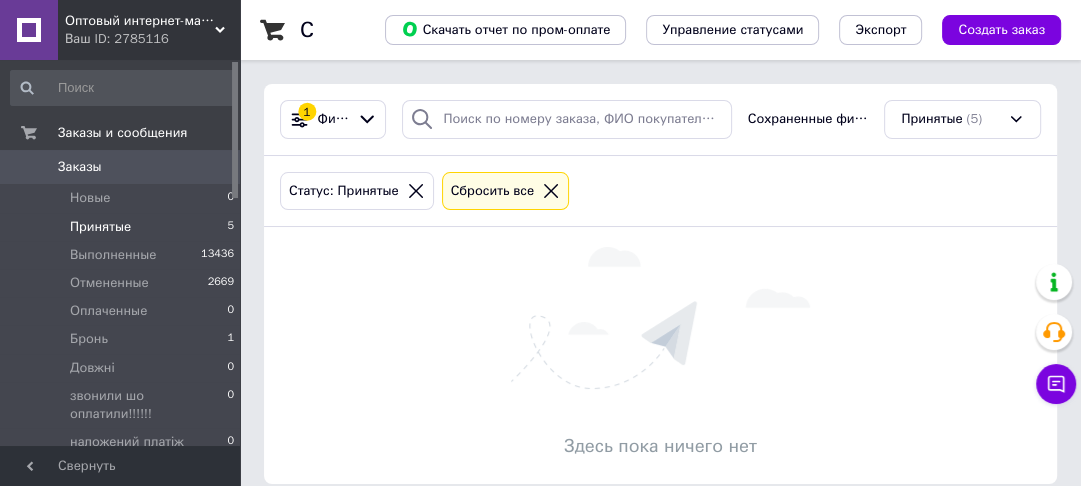 click on "Здесь пока ничего нет" at bounding box center (660, 355) 